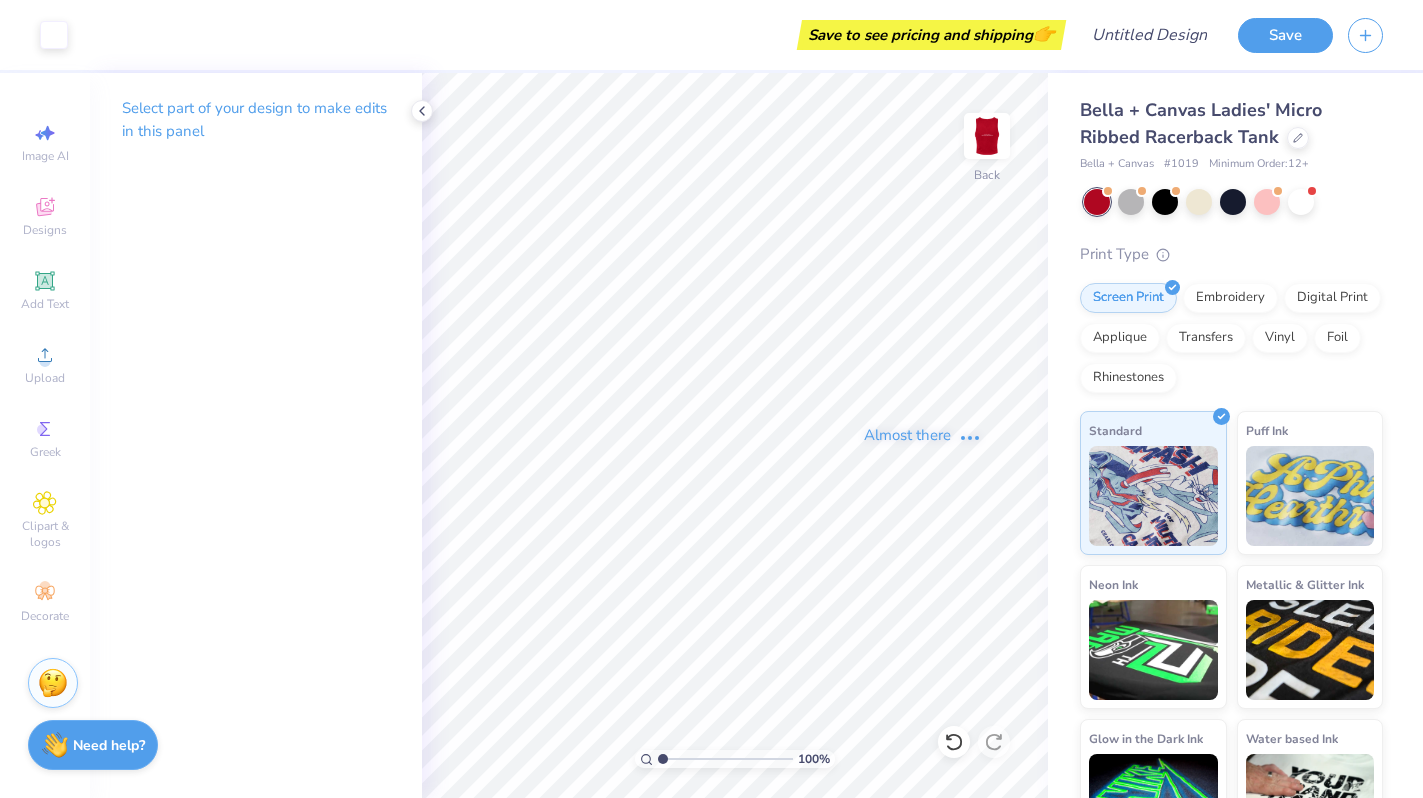 scroll, scrollTop: 0, scrollLeft: 0, axis: both 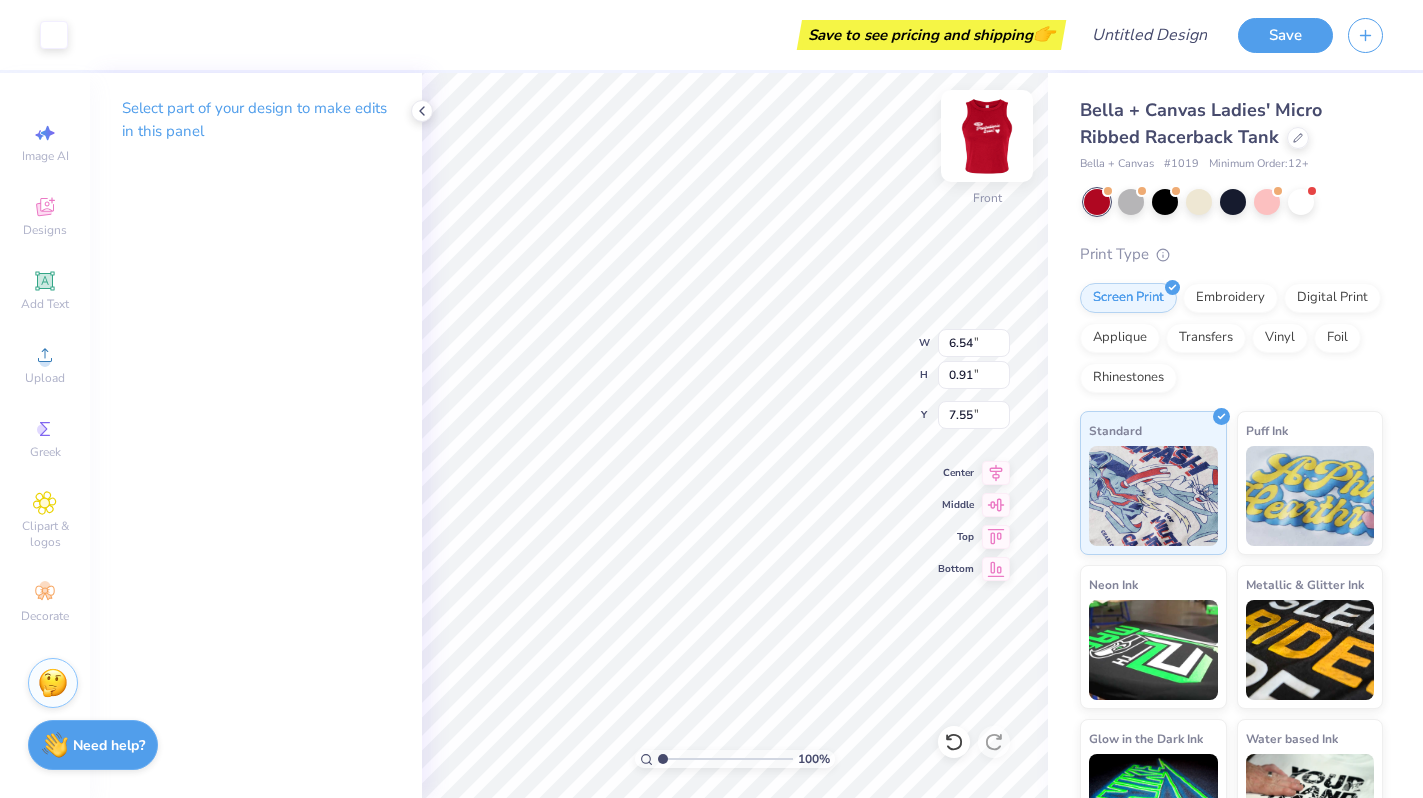 type on "14.59" 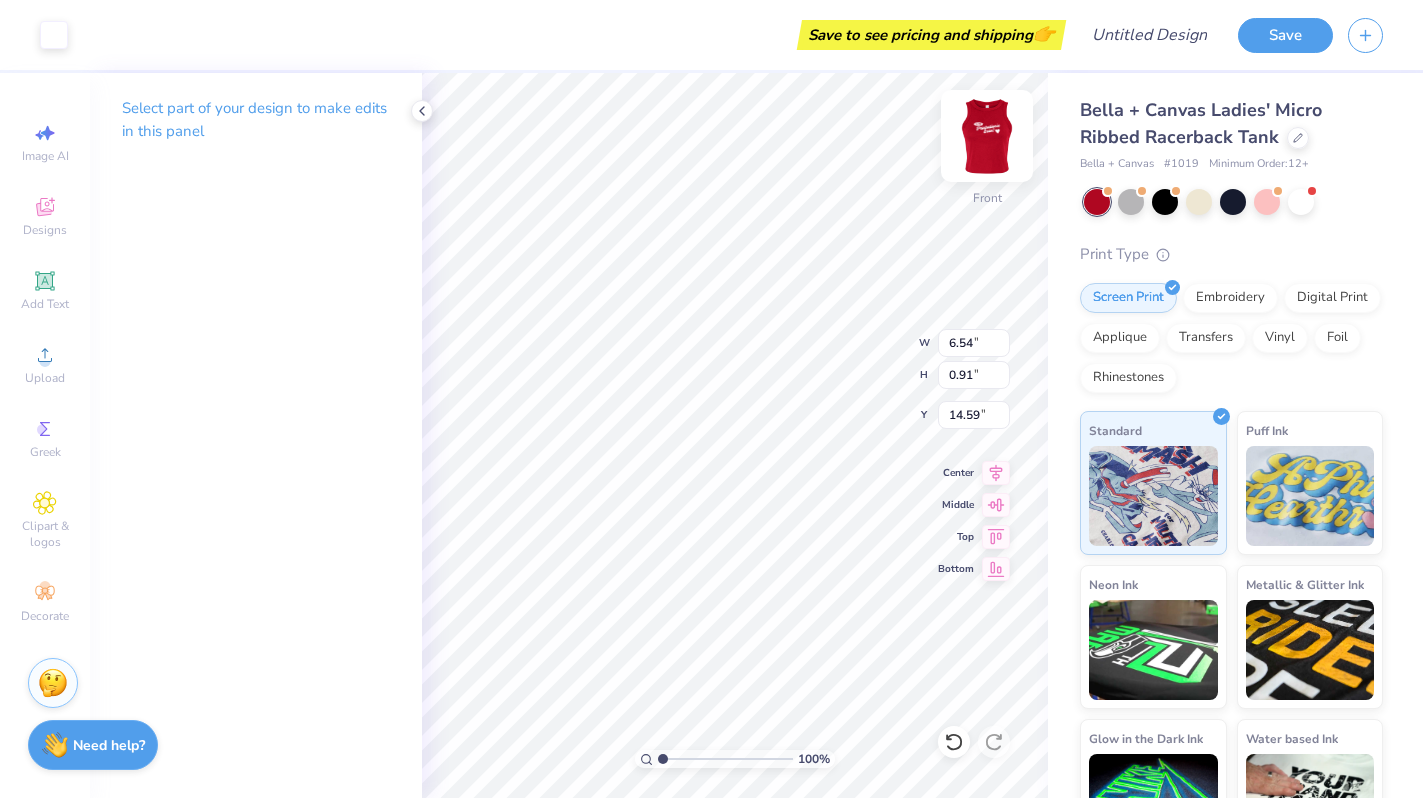type on "8.00" 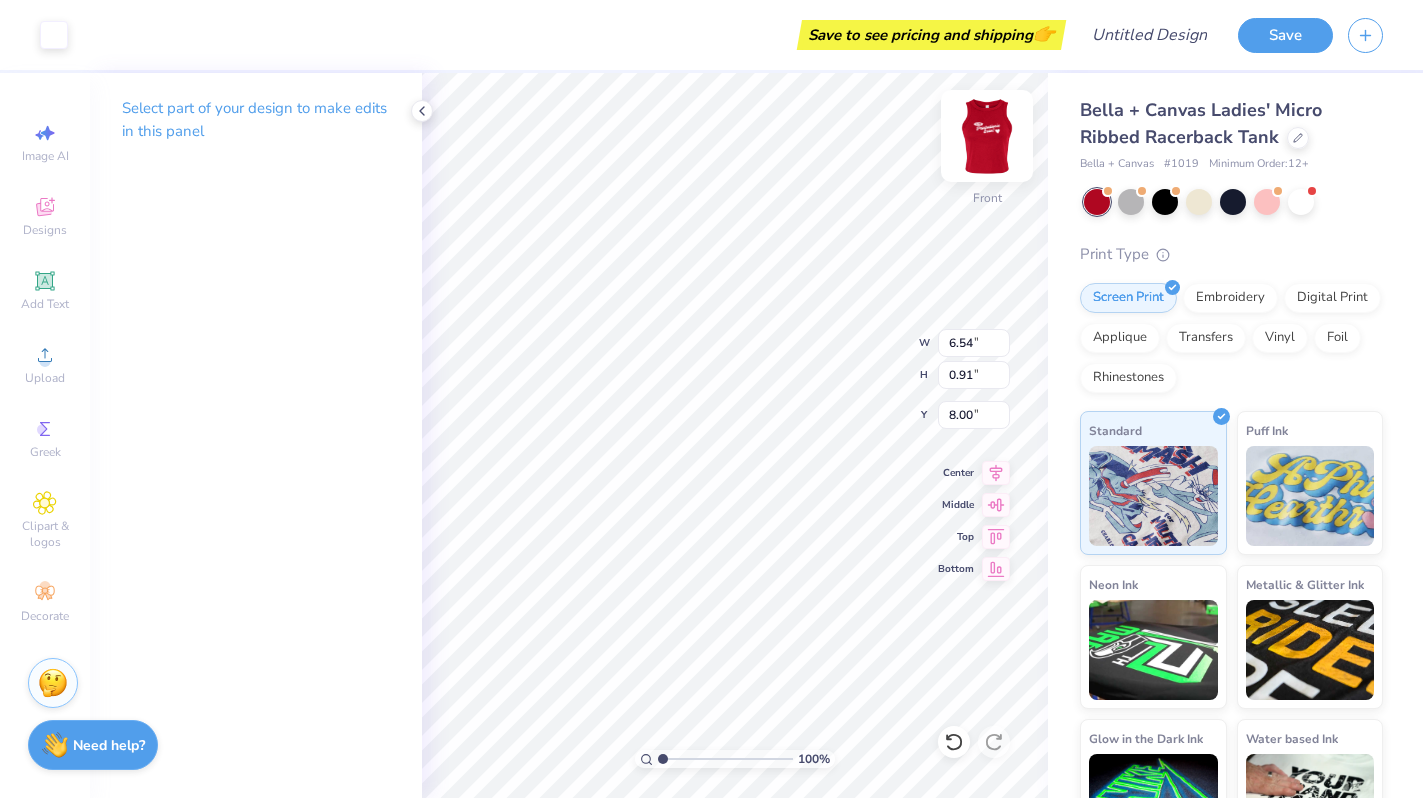 type on "0.50" 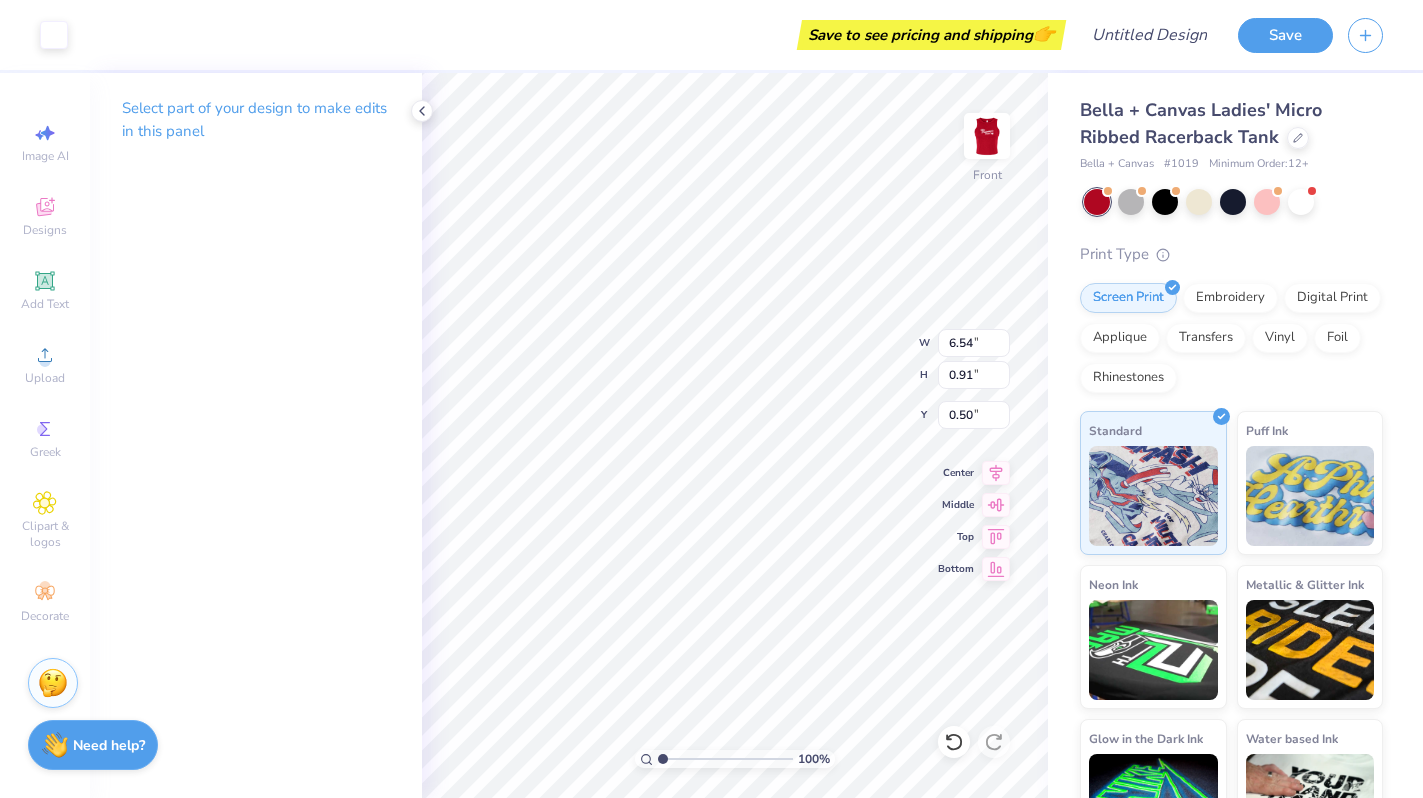 click on "Save to see pricing and shipping  👉" at bounding box center [572, 35] 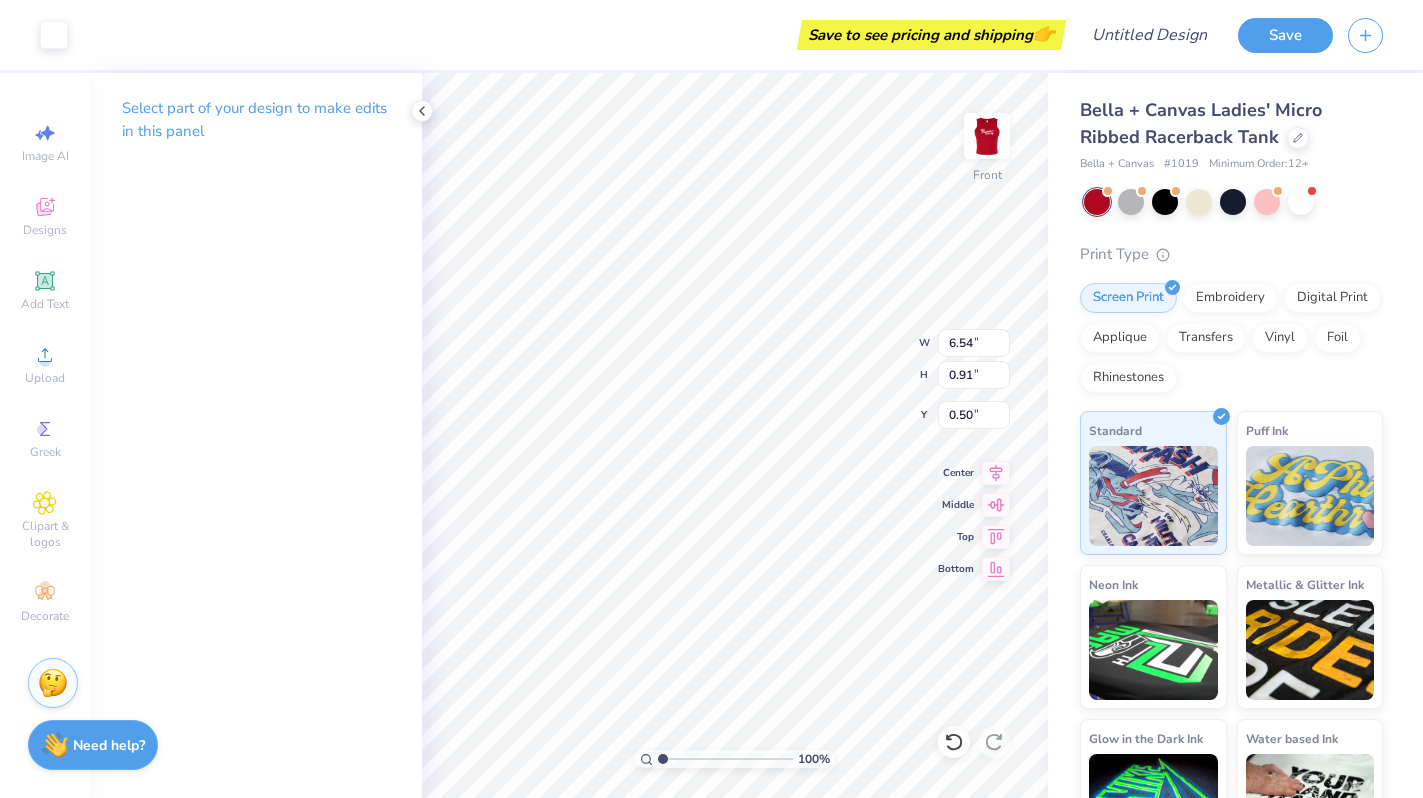 type on "14.59" 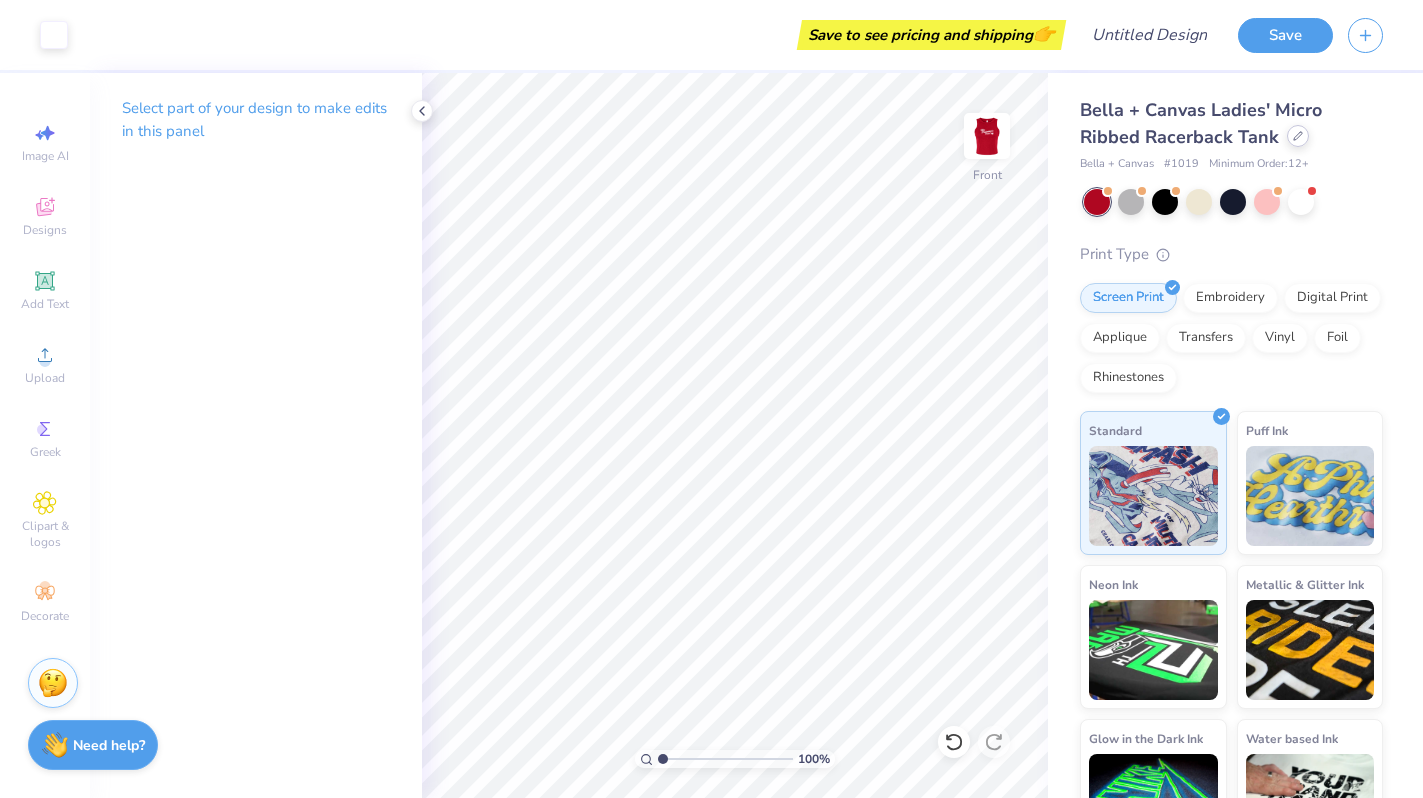 click 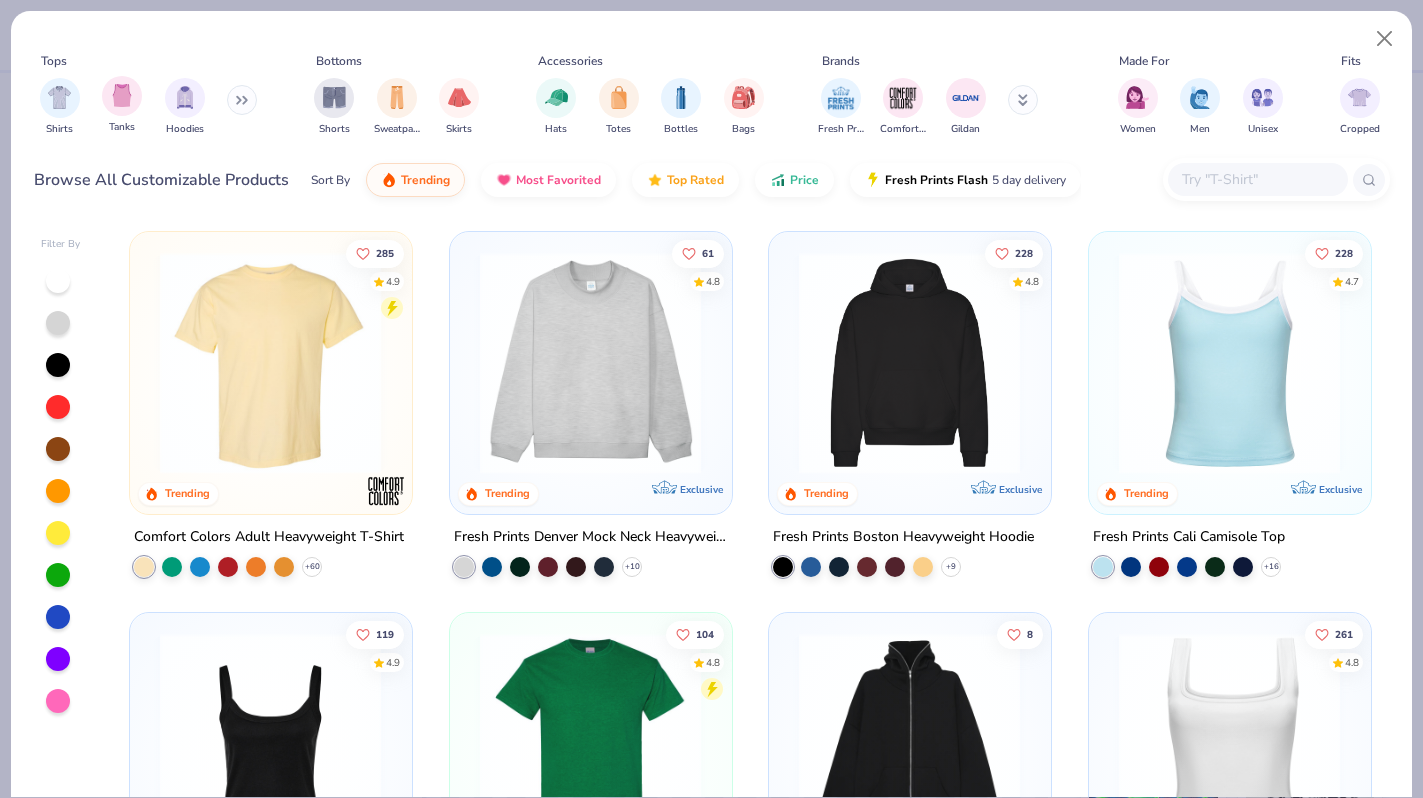 click on "Tanks" at bounding box center (122, 105) 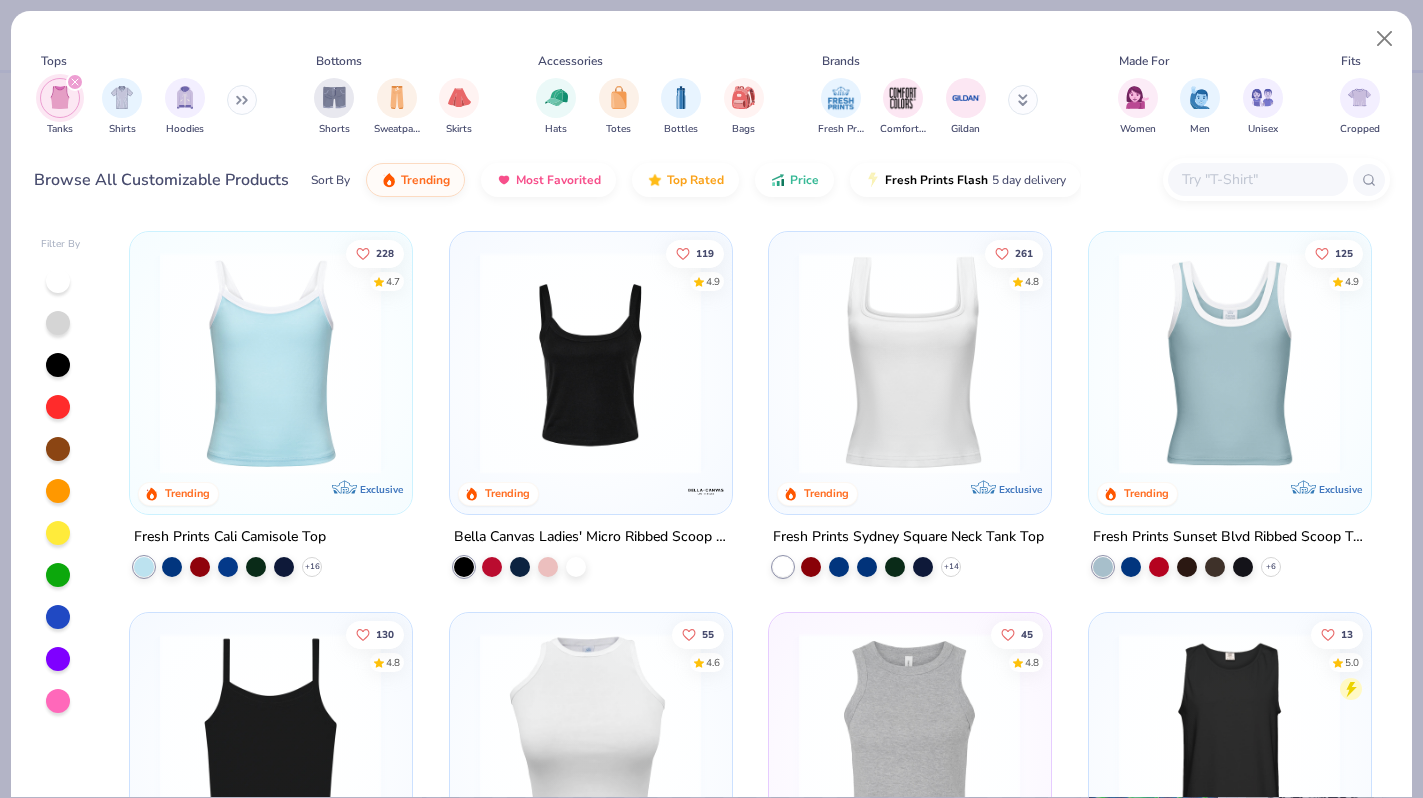 click at bounding box center (590, 363) 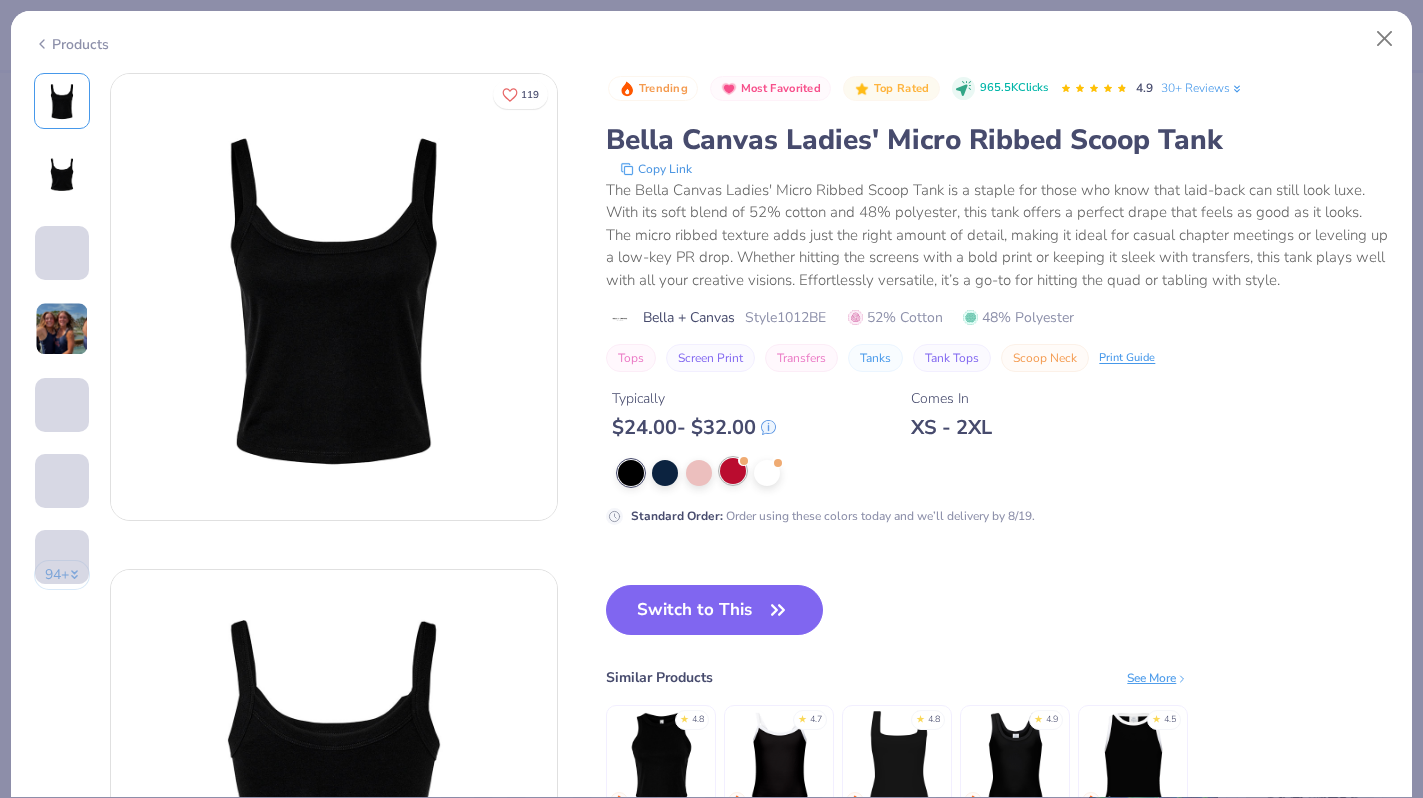 click at bounding box center [733, 471] 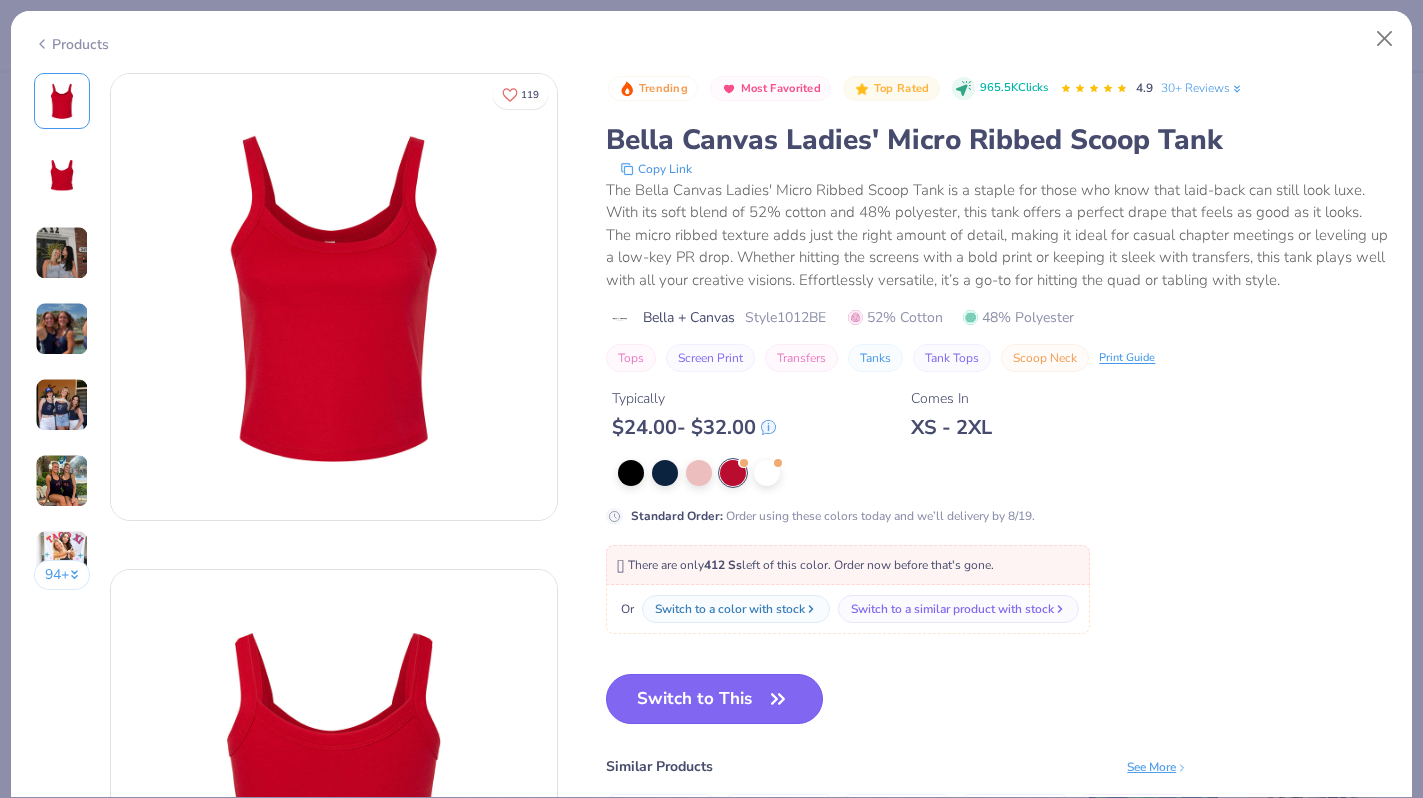 click on "Switch to This" at bounding box center [714, 699] 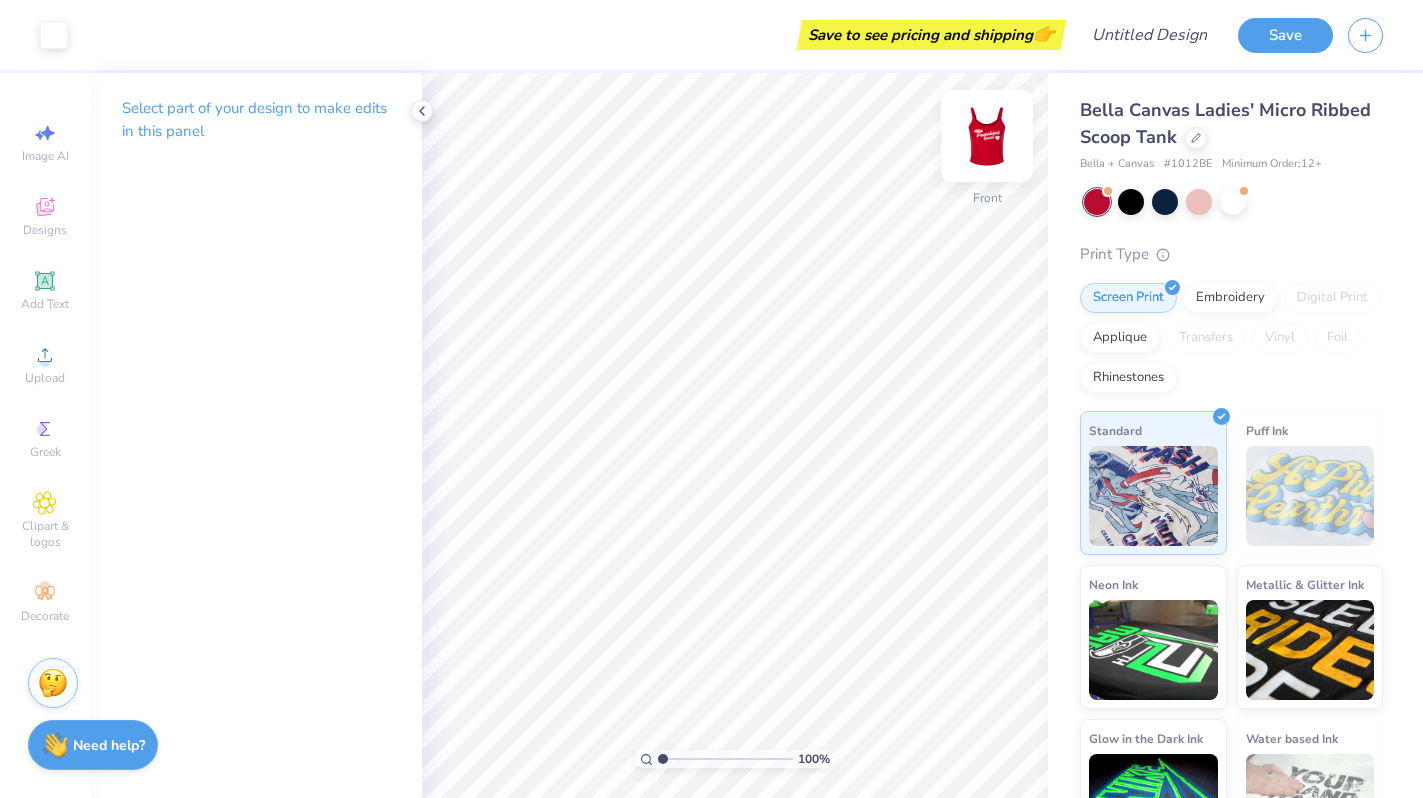click at bounding box center (987, 136) 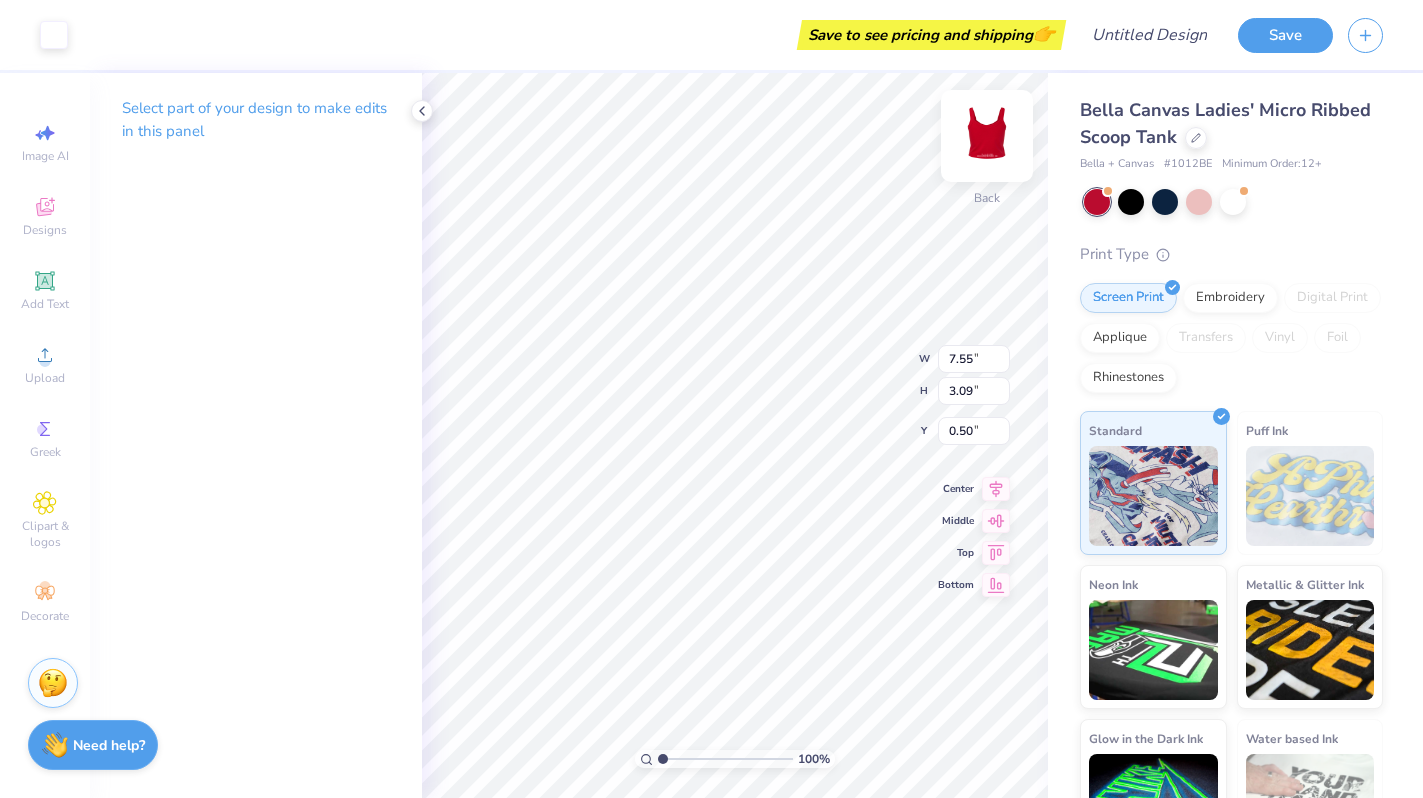 type on "1.29" 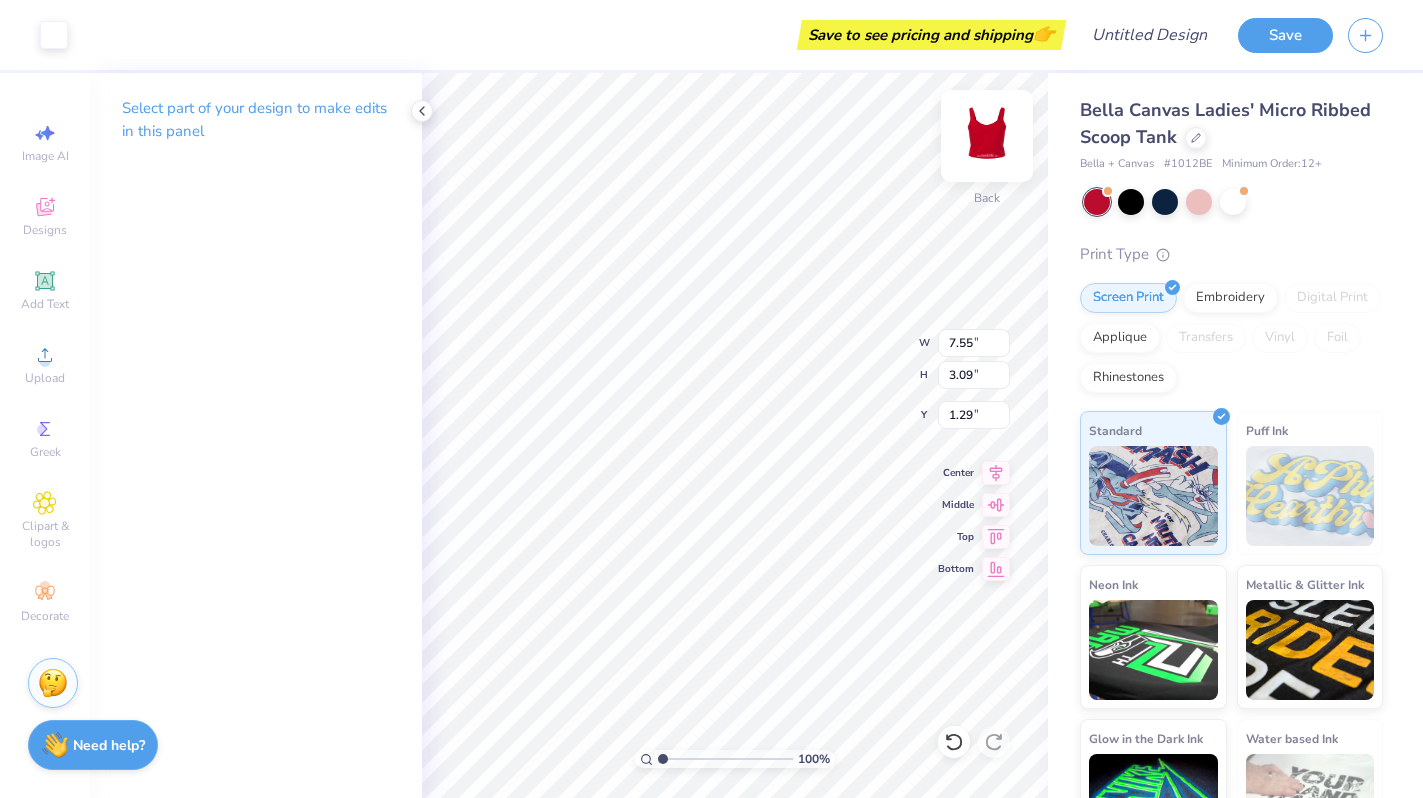 type on "5.88" 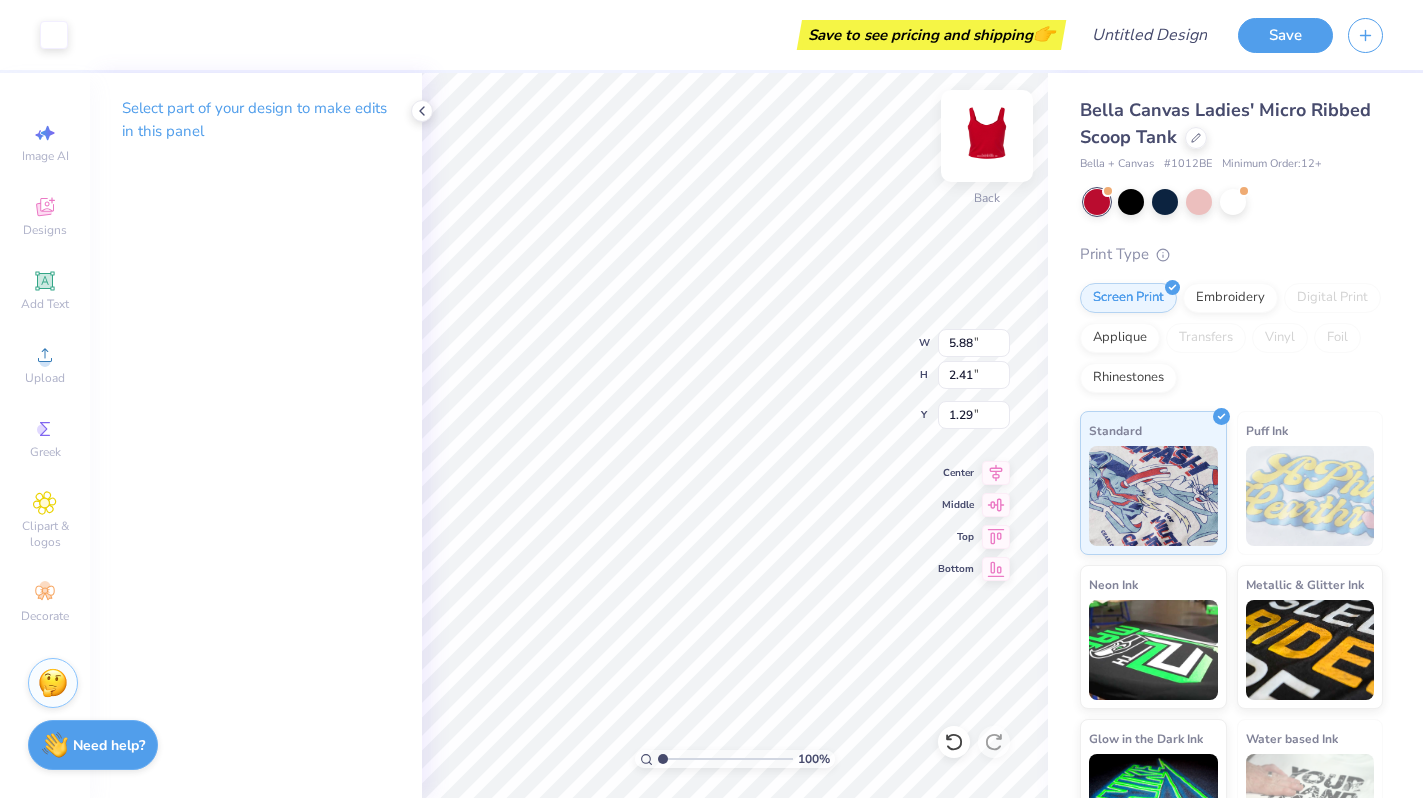 type on "1.25" 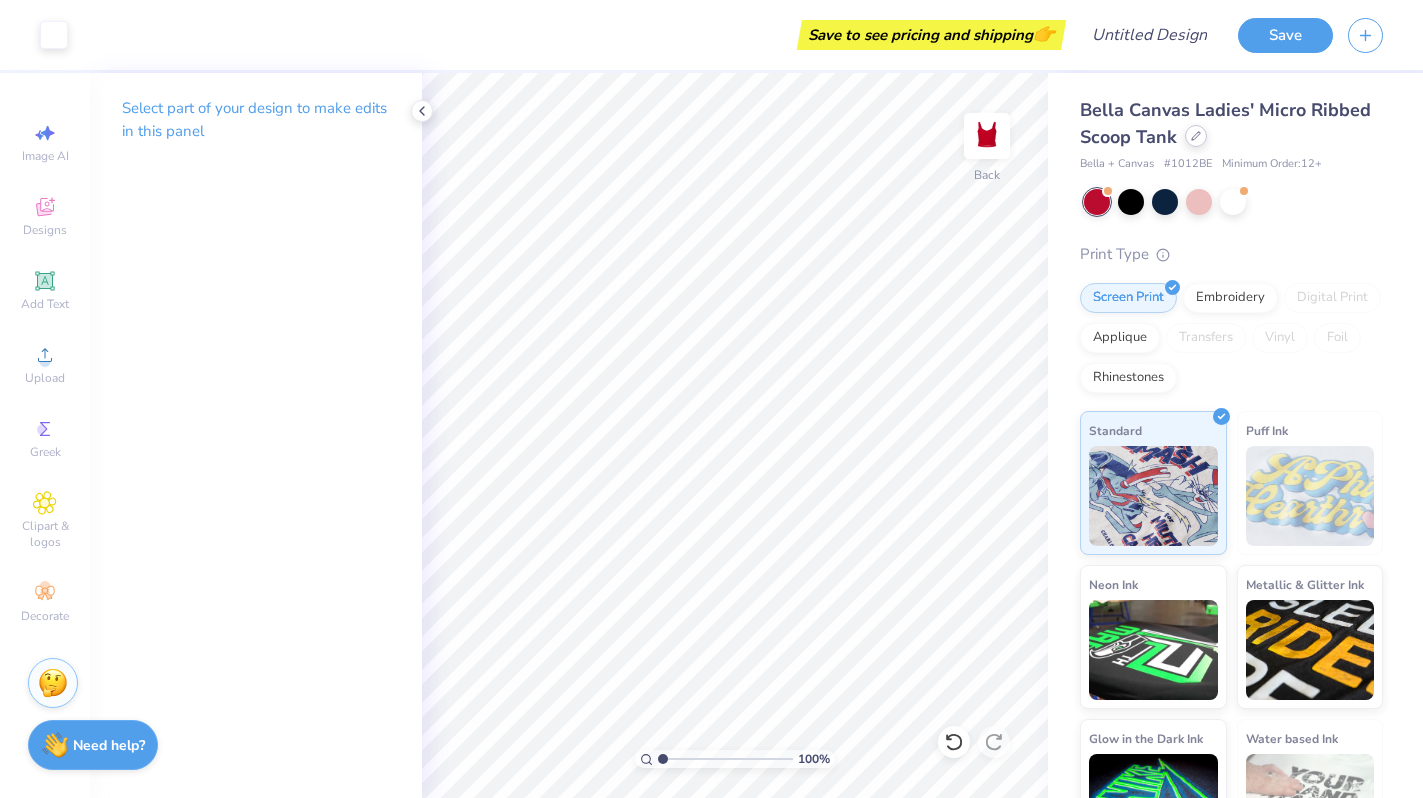 click 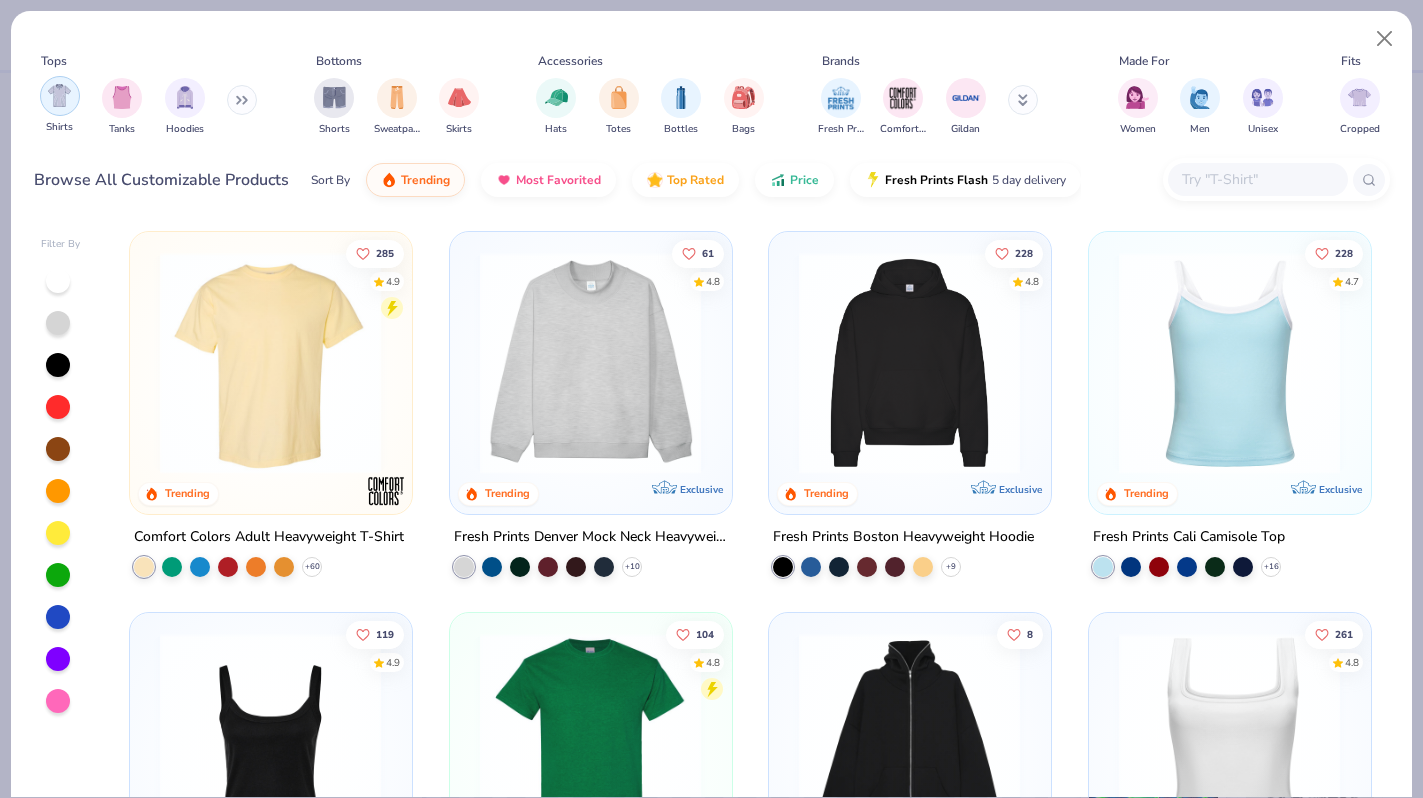 click at bounding box center [122, 98] 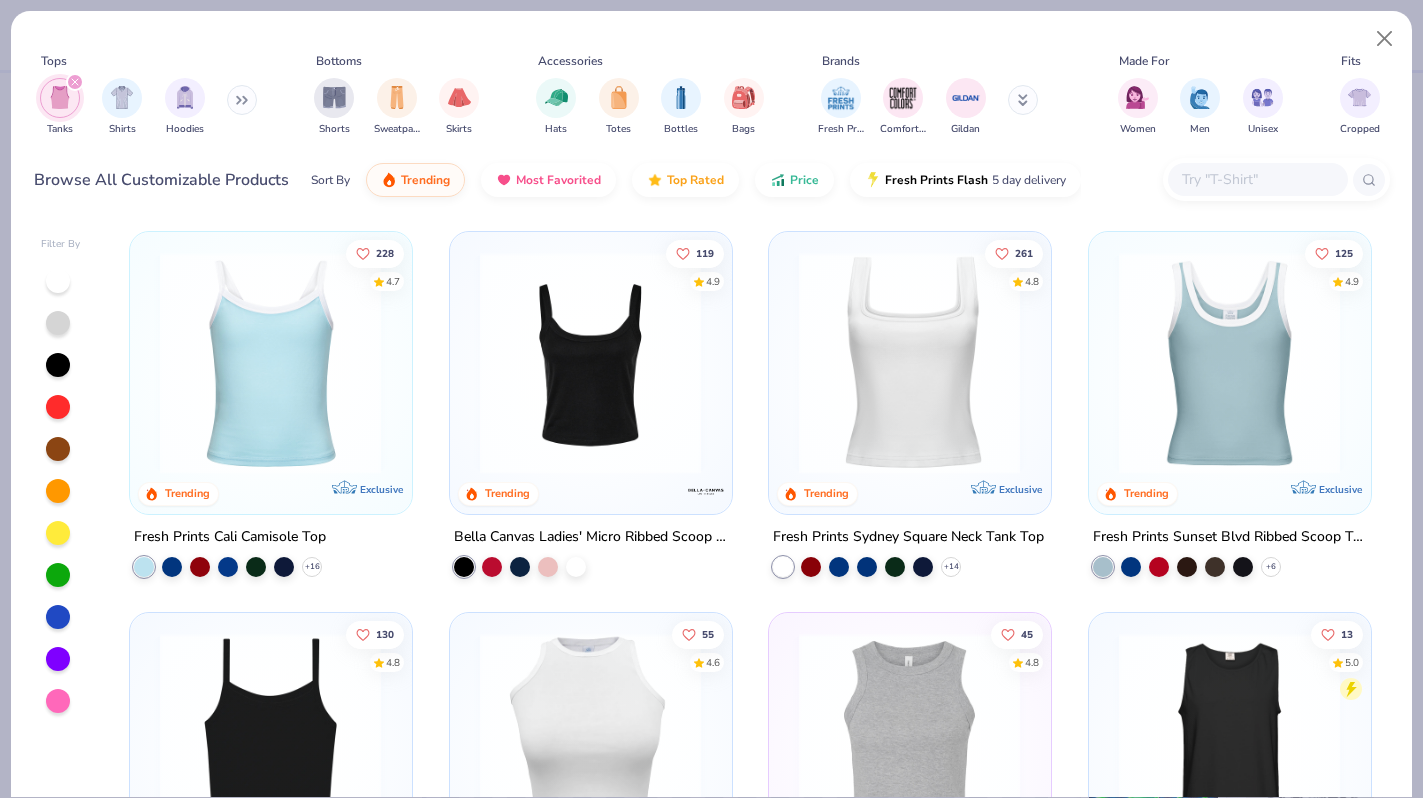 click at bounding box center (909, 363) 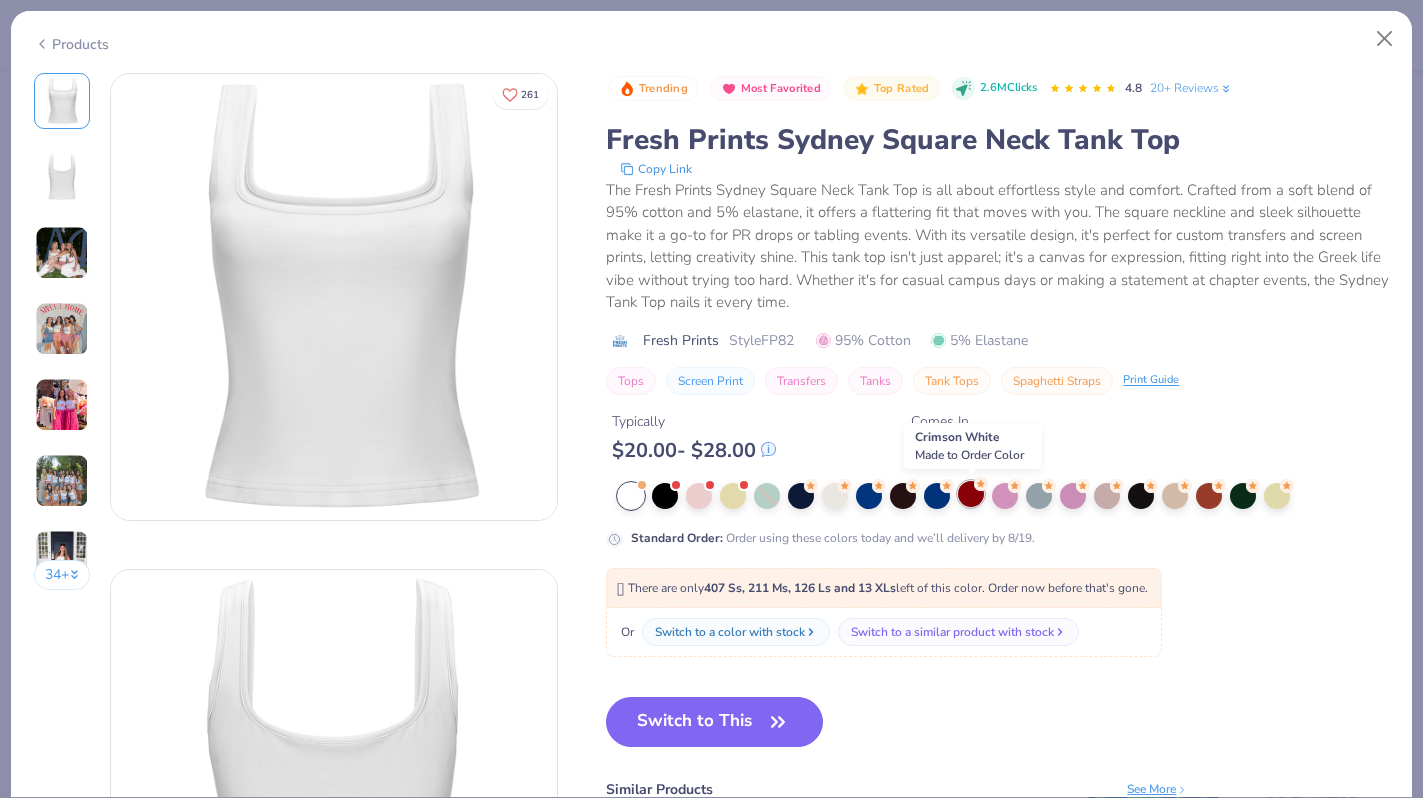 click at bounding box center (971, 494) 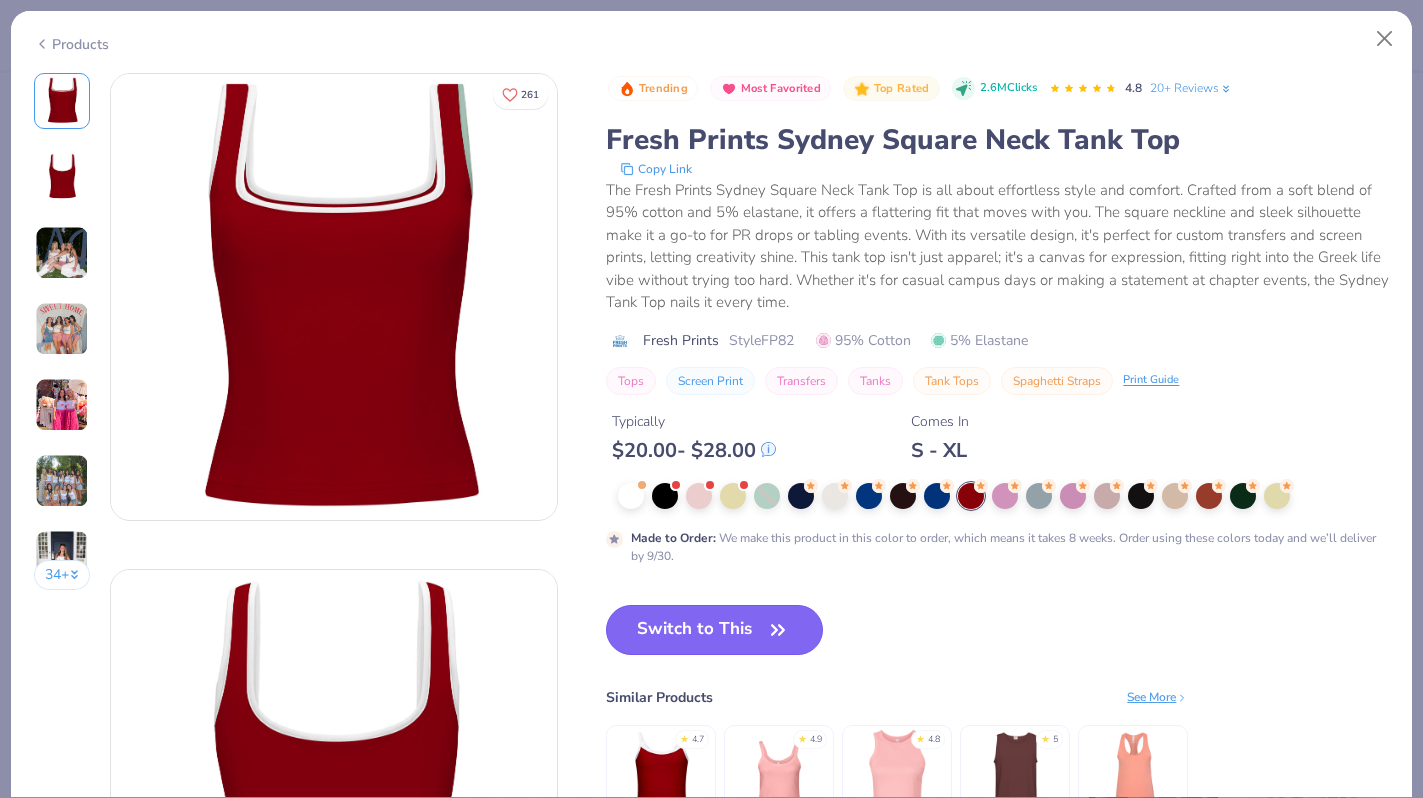 click on "Switch to This" at bounding box center [714, 630] 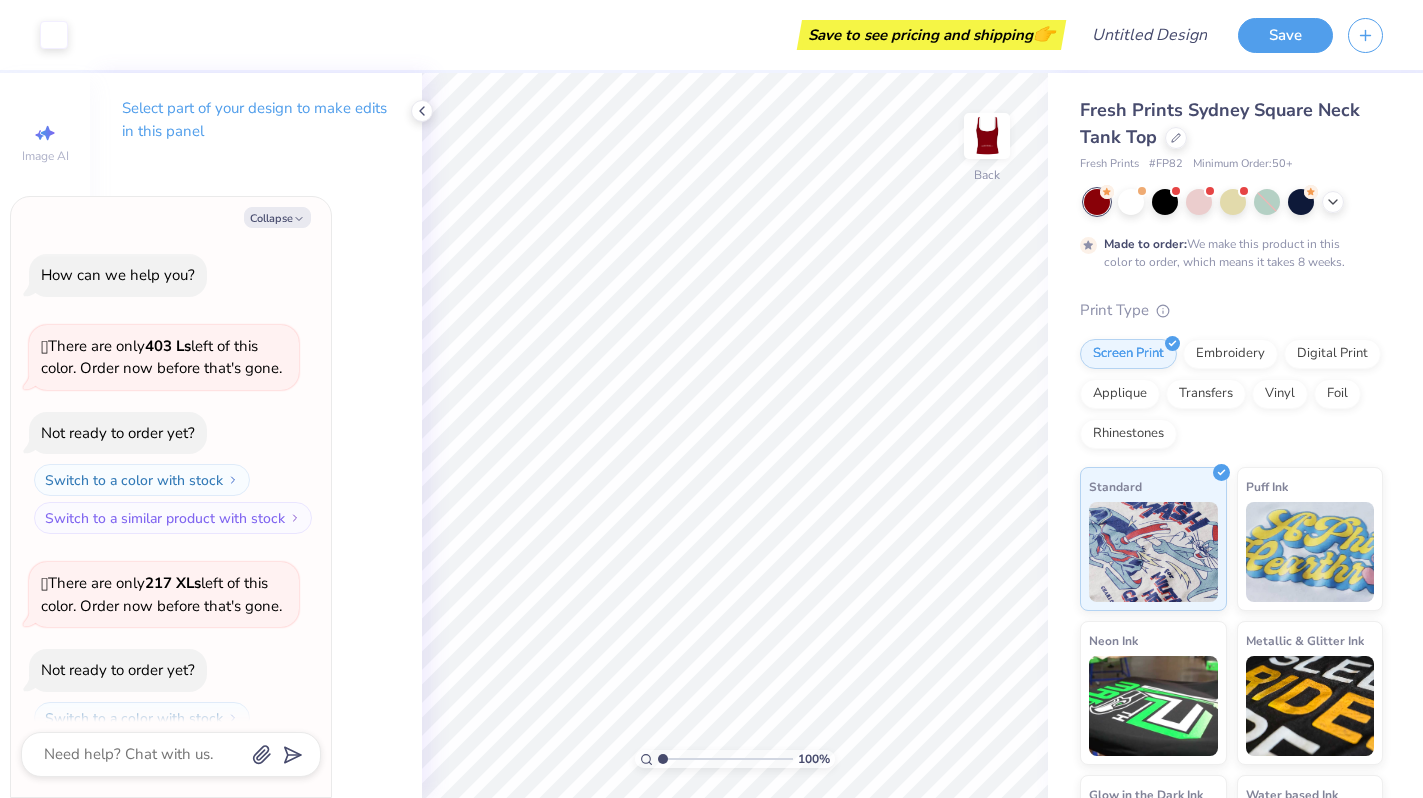 scroll, scrollTop: 1000, scrollLeft: 0, axis: vertical 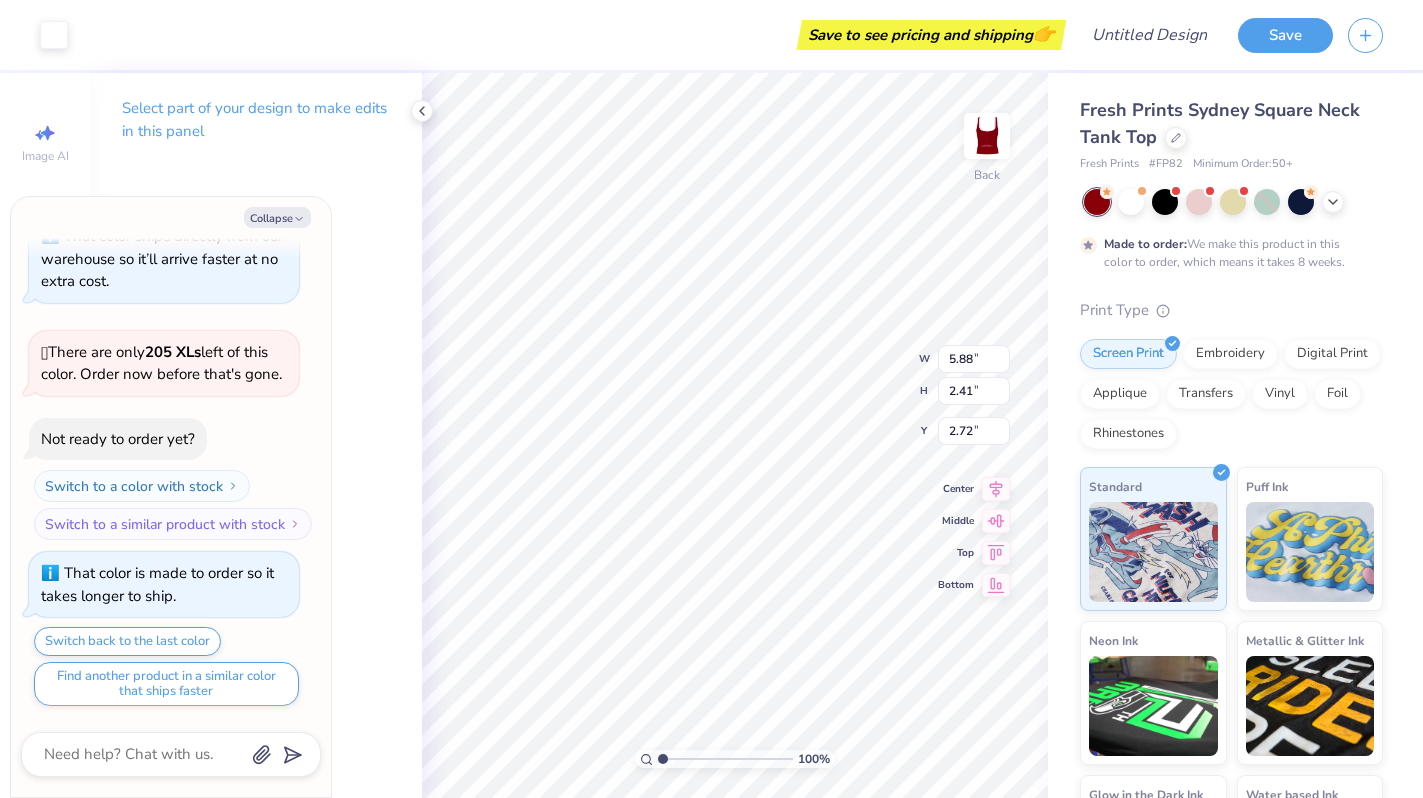 type on "x" 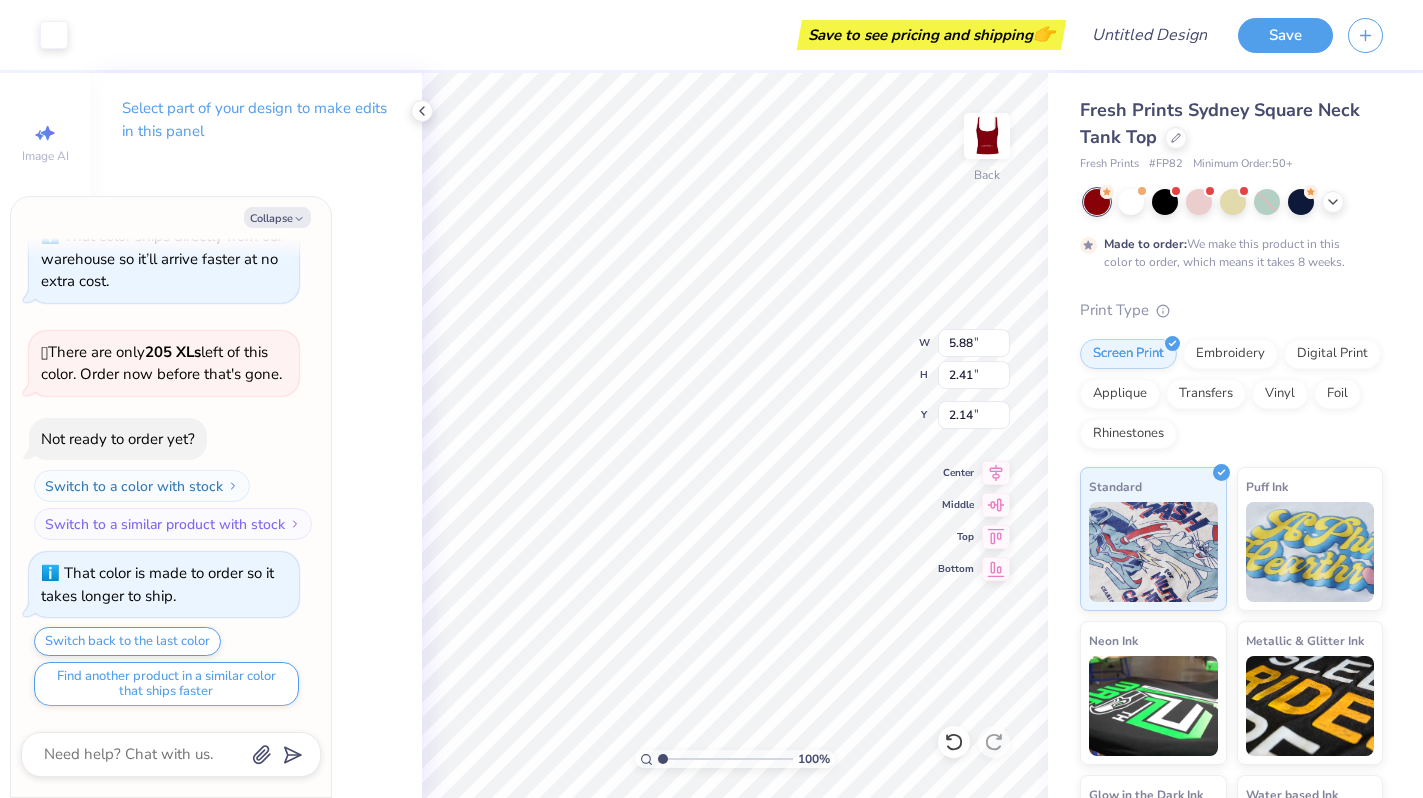 type on "x" 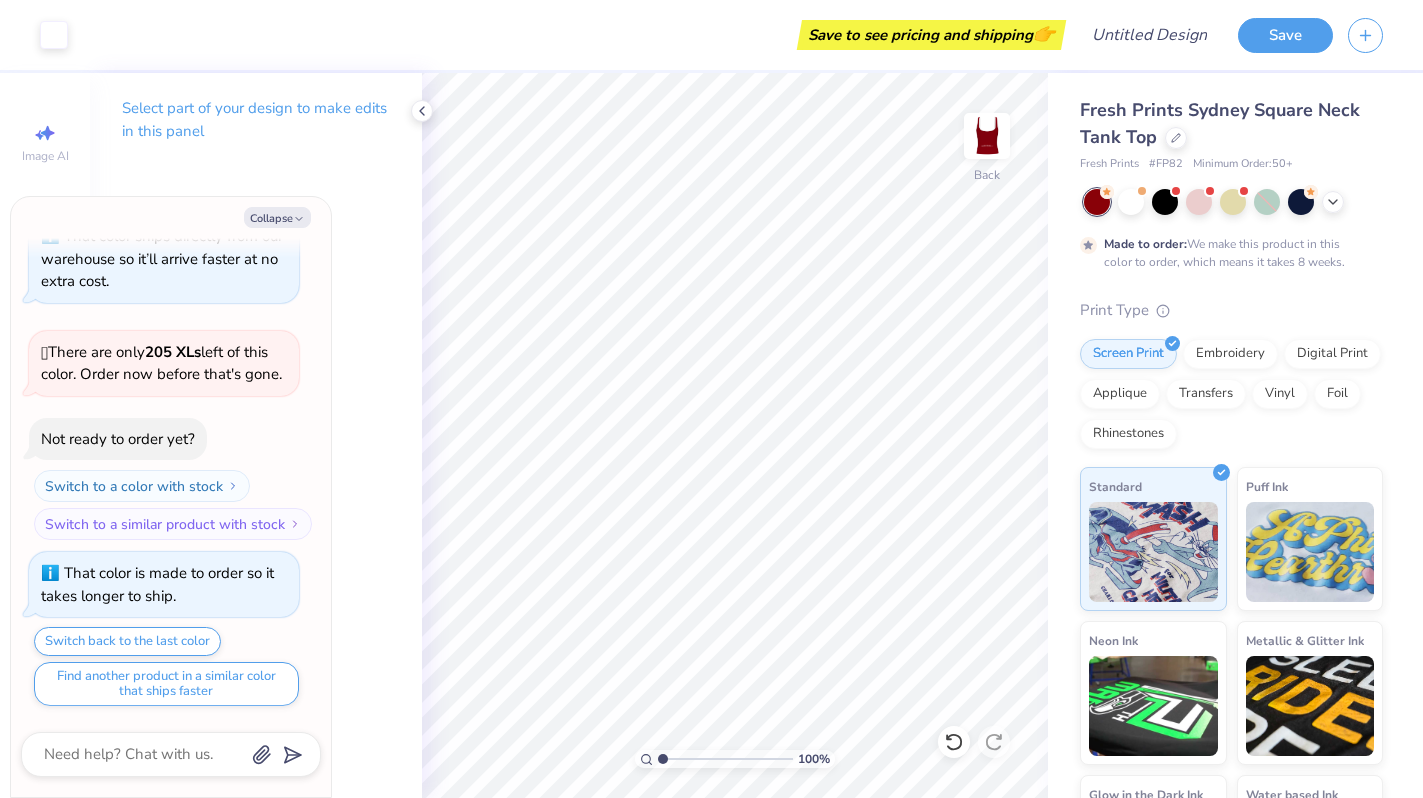 click on "Fresh Prints Sydney Square Neck Tank Top" at bounding box center (1231, 124) 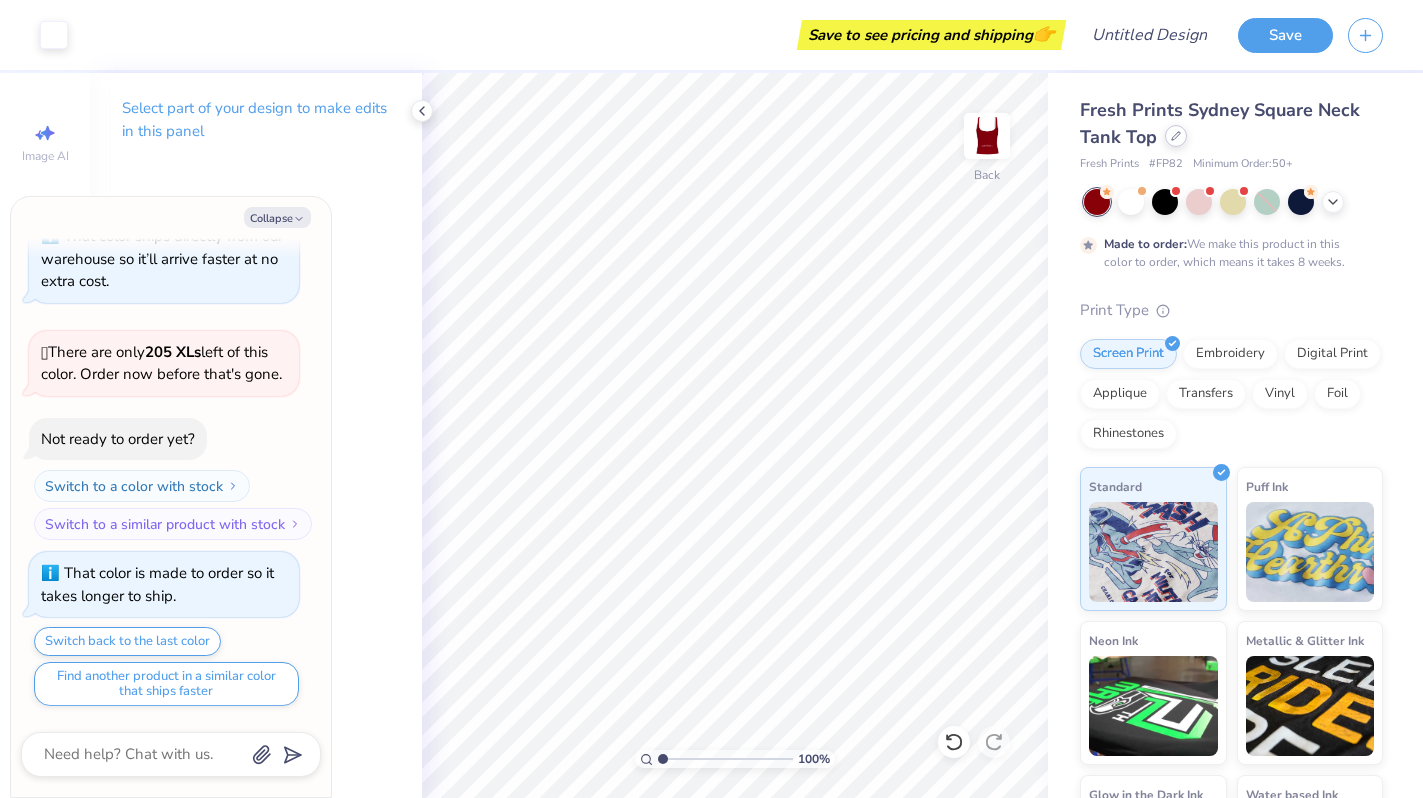 click 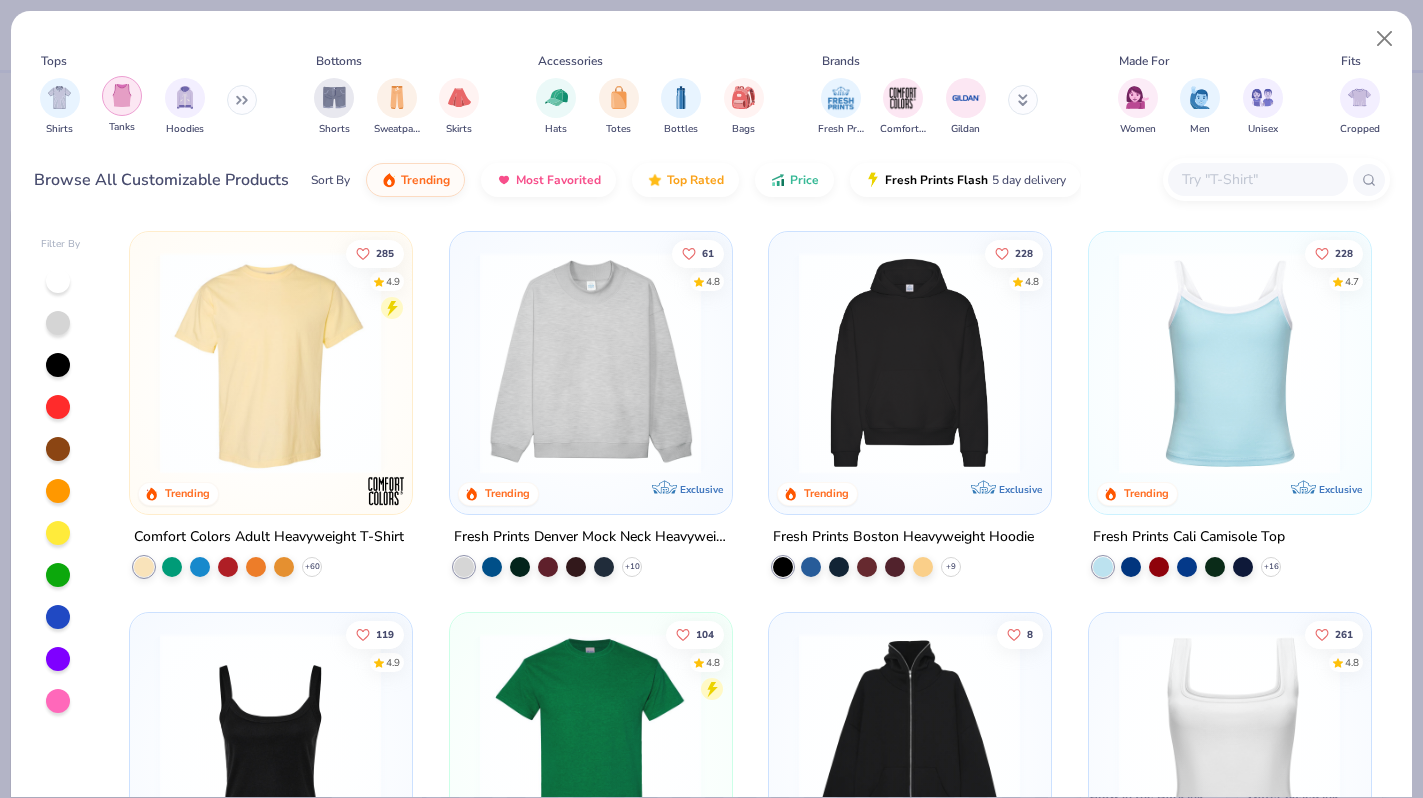 click at bounding box center (122, 96) 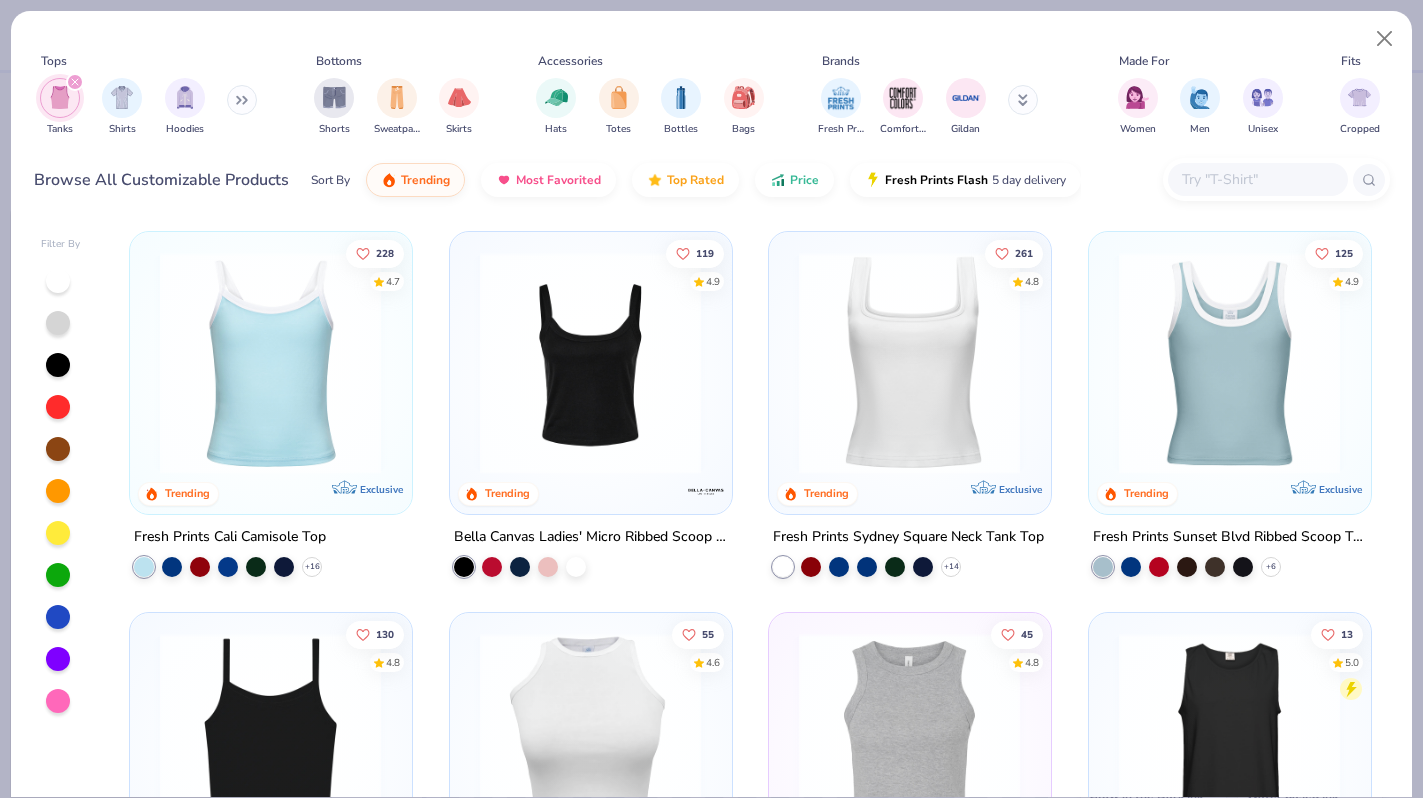 click at bounding box center [590, 363] 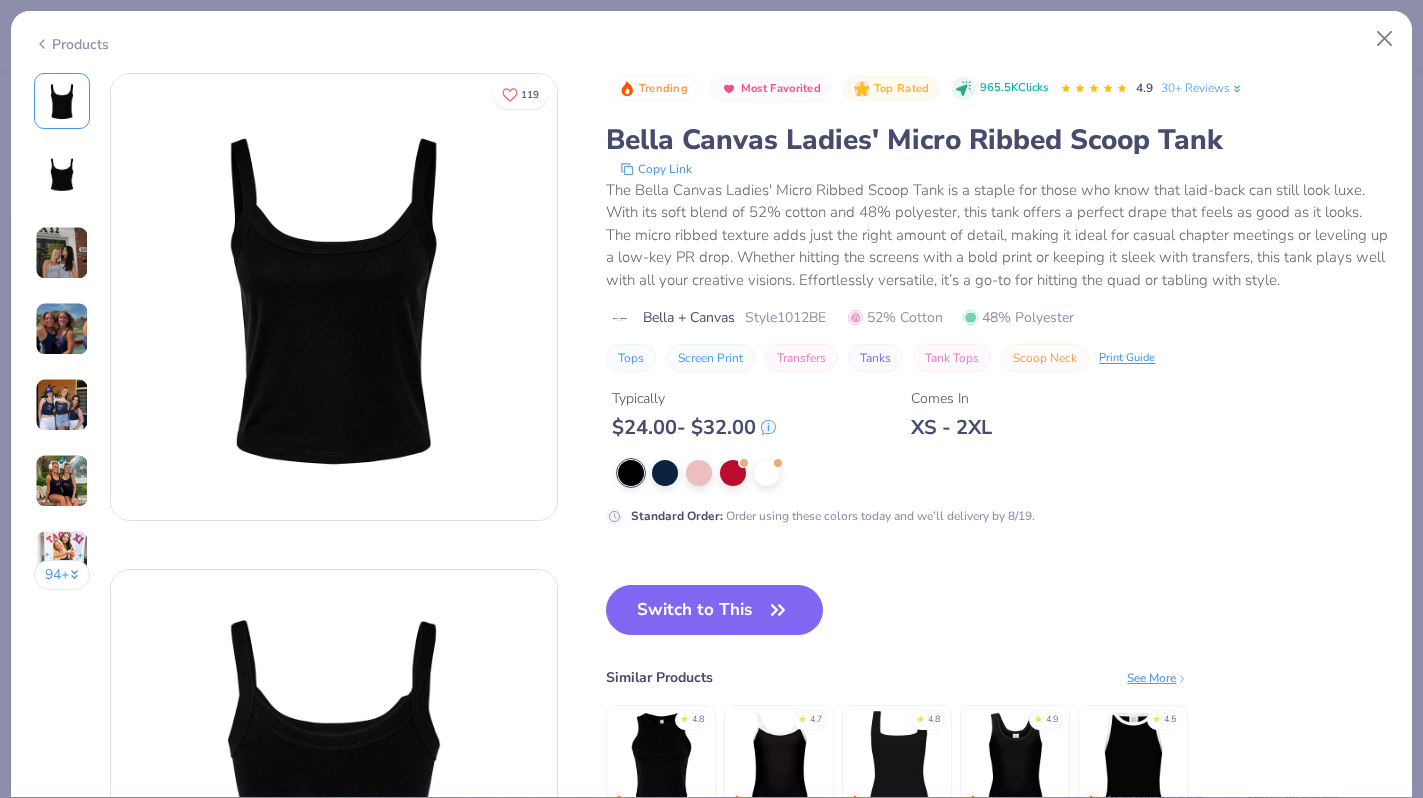 click at bounding box center [62, 253] 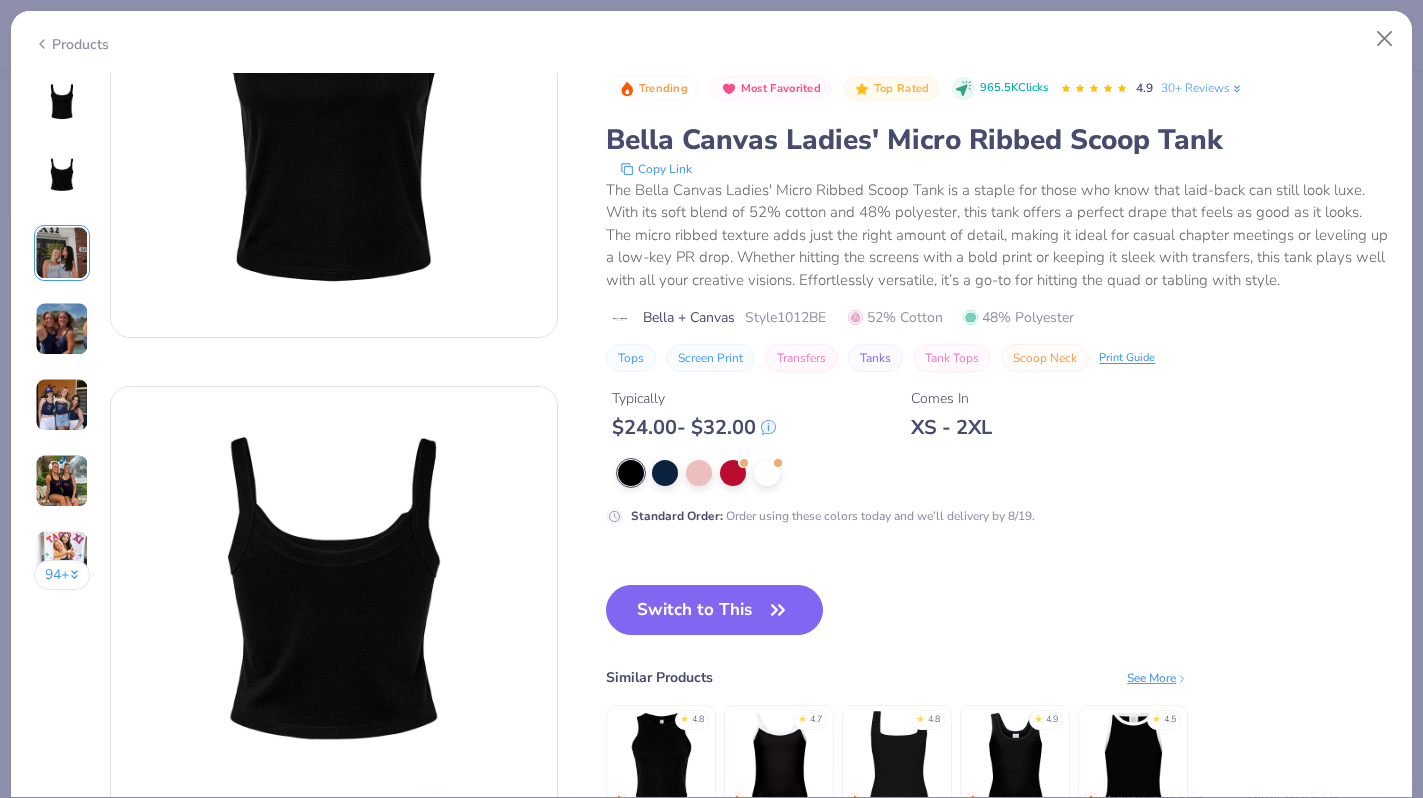 scroll, scrollTop: 0, scrollLeft: 0, axis: both 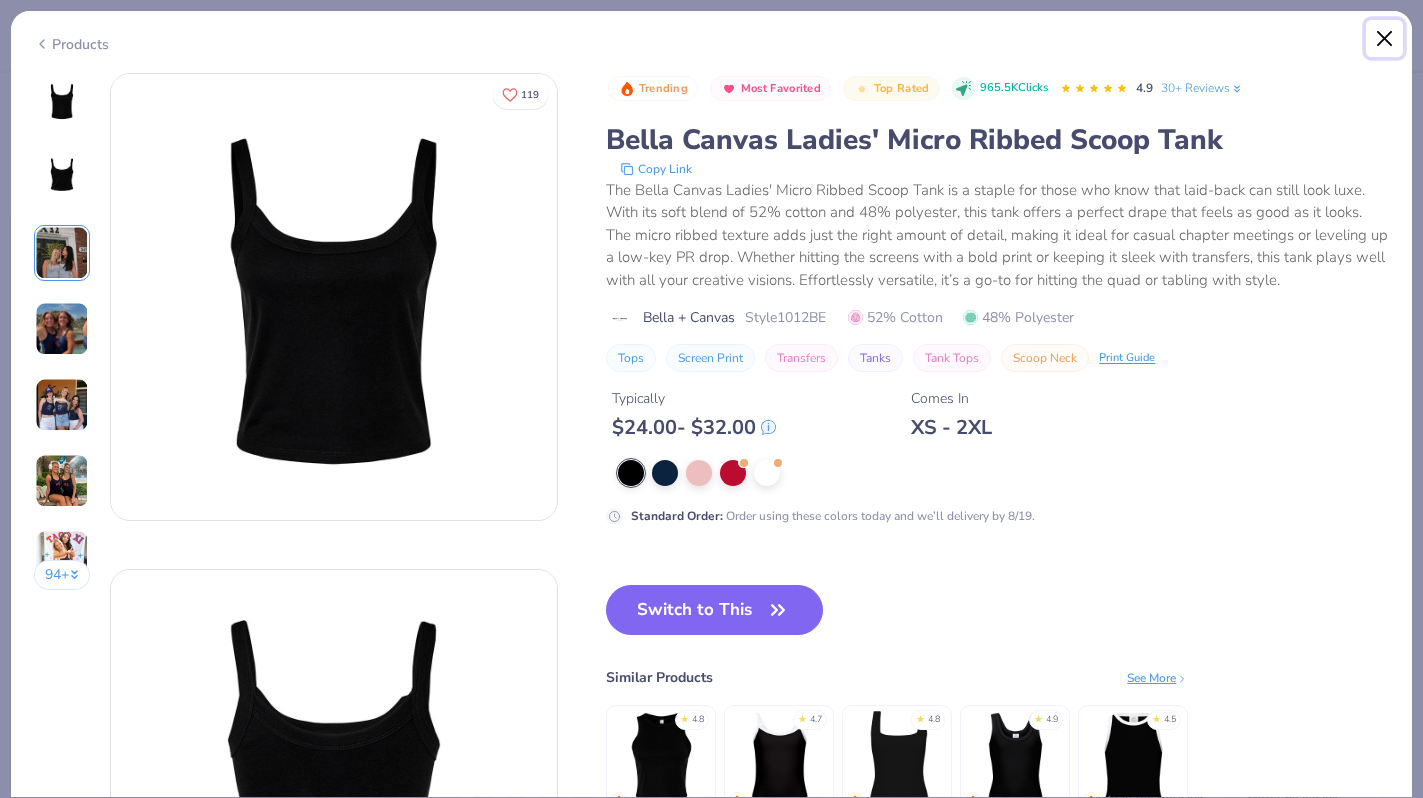 click at bounding box center (1385, 39) 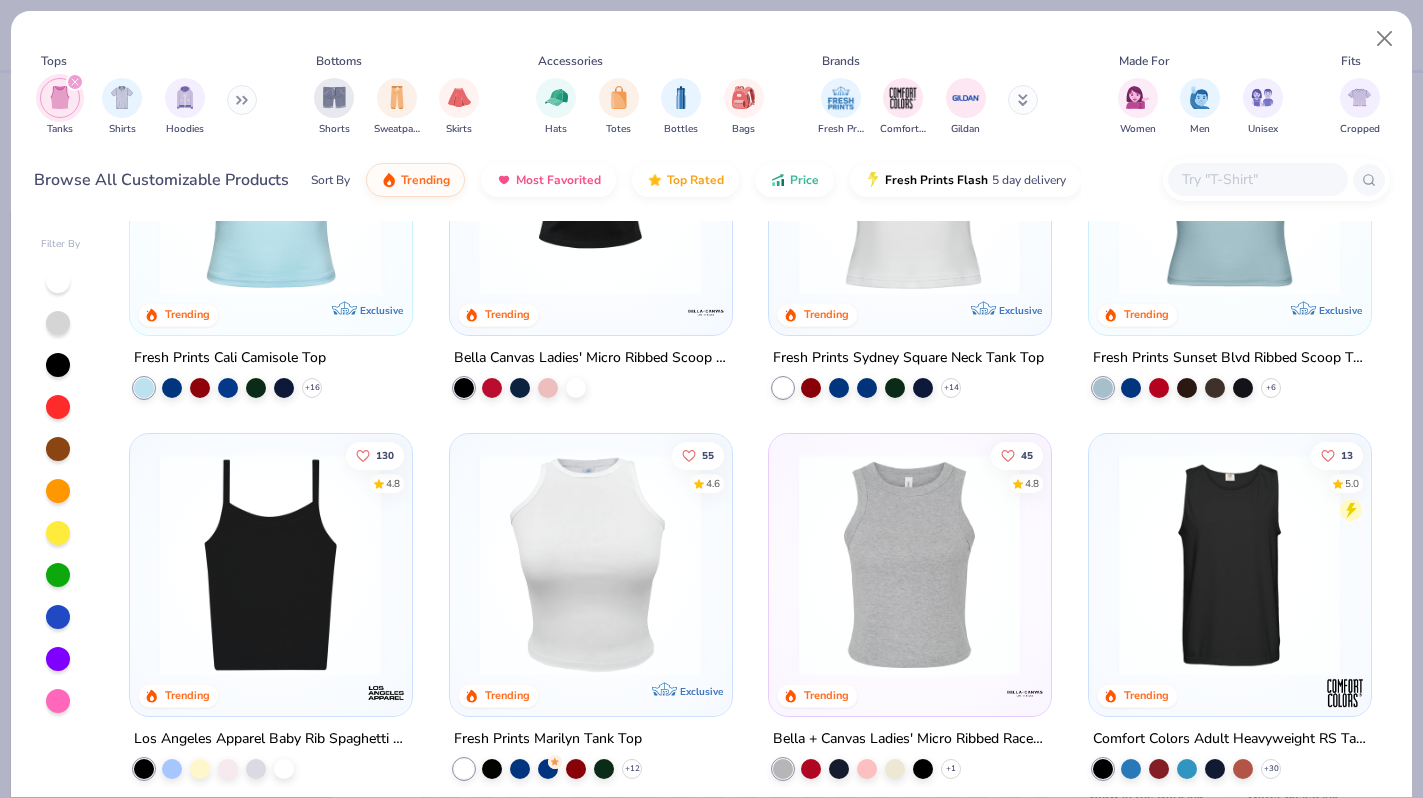 scroll, scrollTop: 195, scrollLeft: 0, axis: vertical 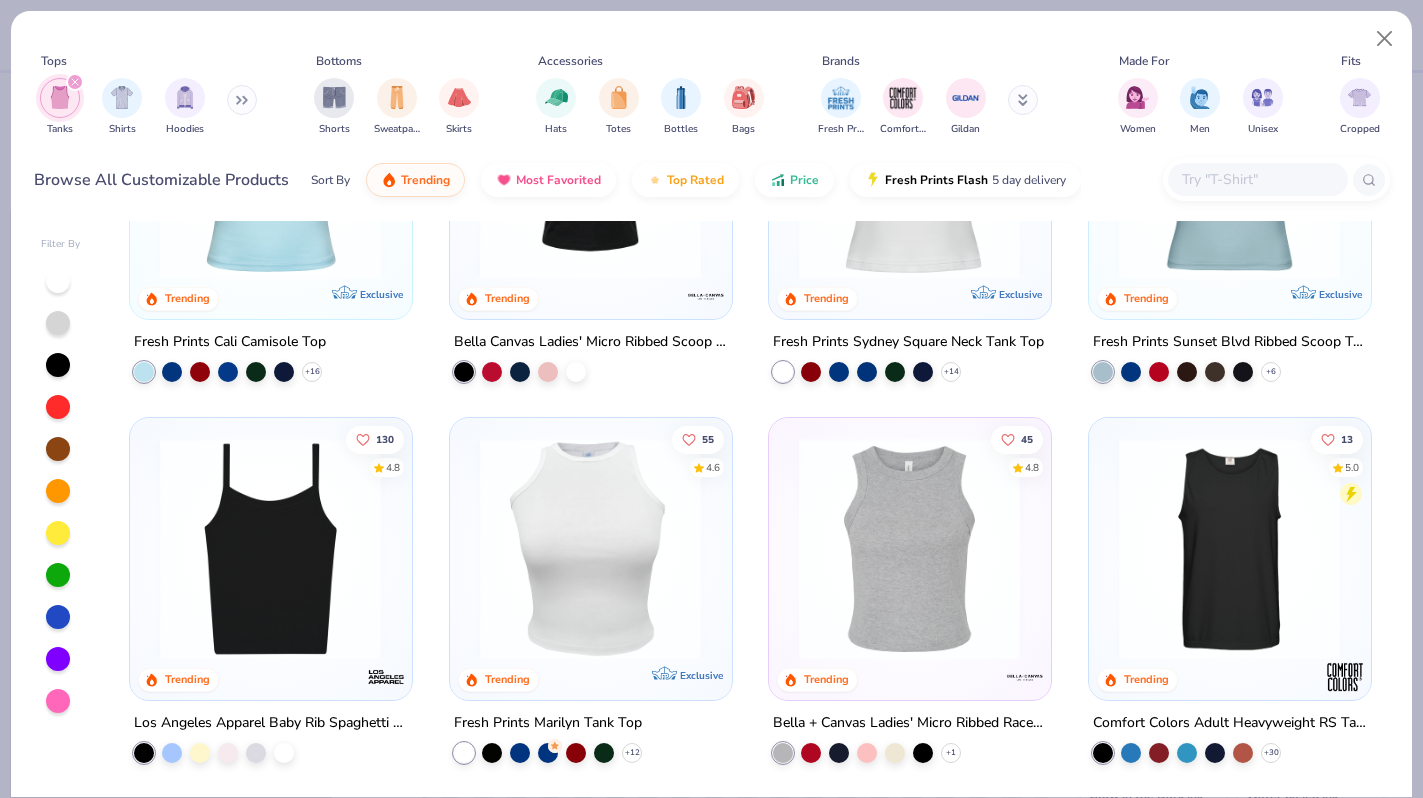 click at bounding box center (909, 548) 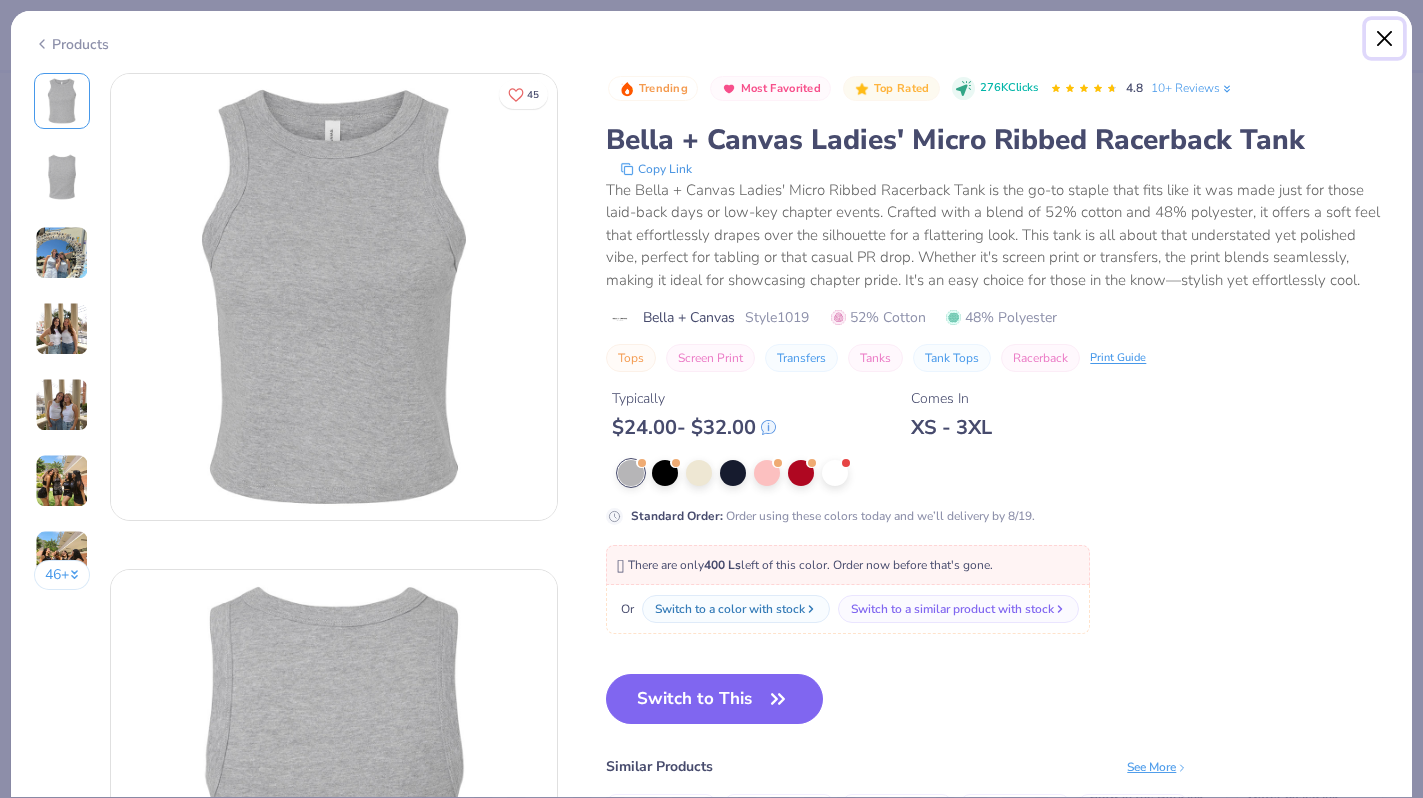 click at bounding box center (1385, 39) 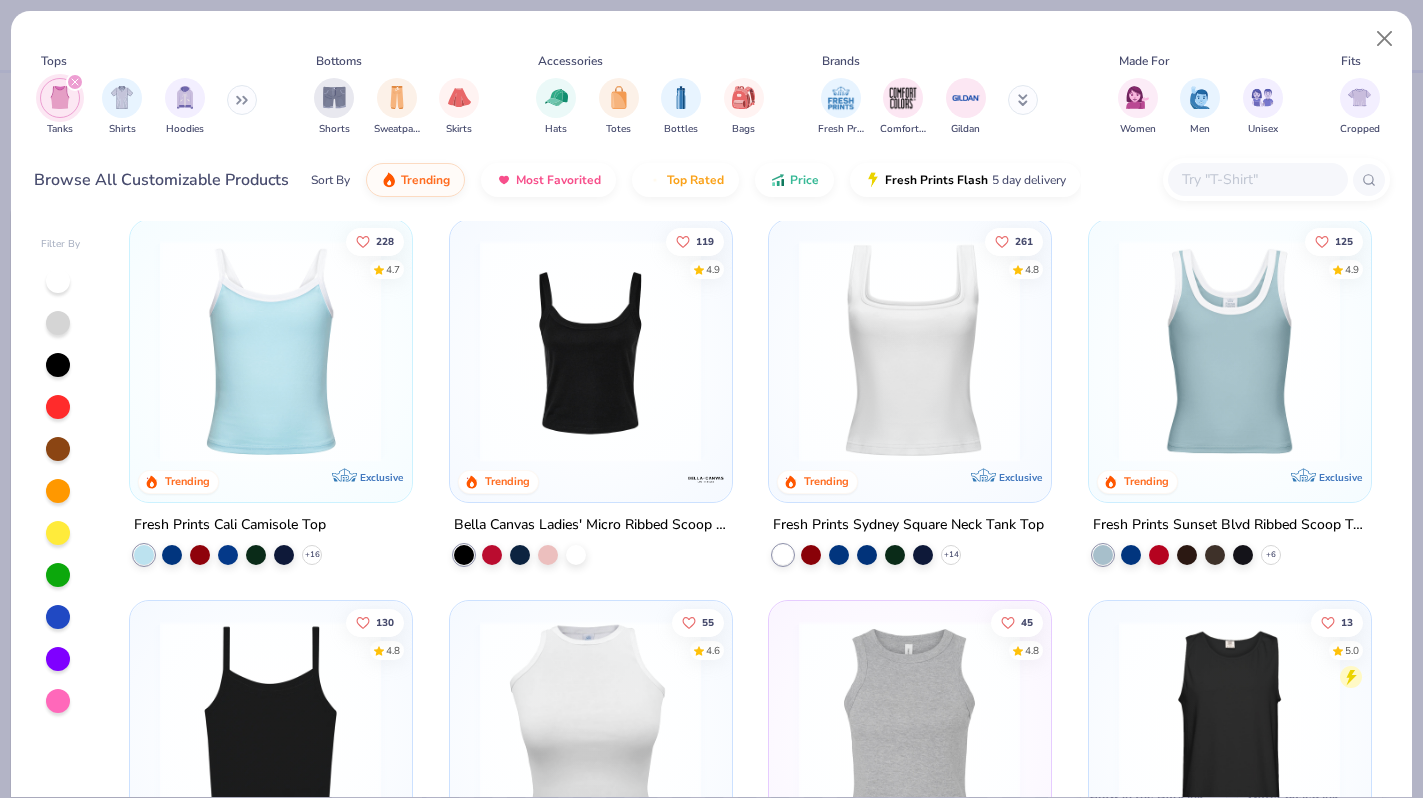 scroll, scrollTop: 0, scrollLeft: 0, axis: both 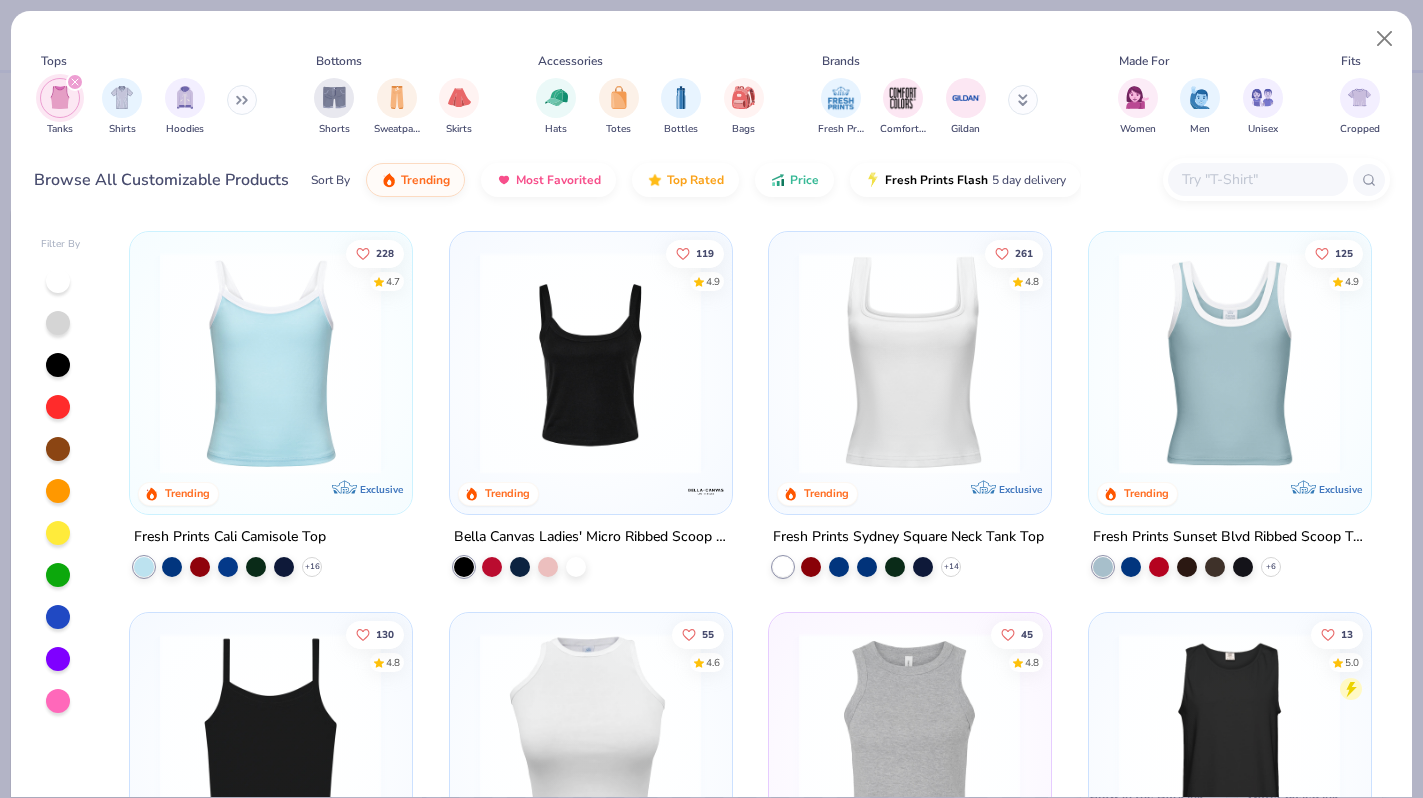 click at bounding box center (909, 743) 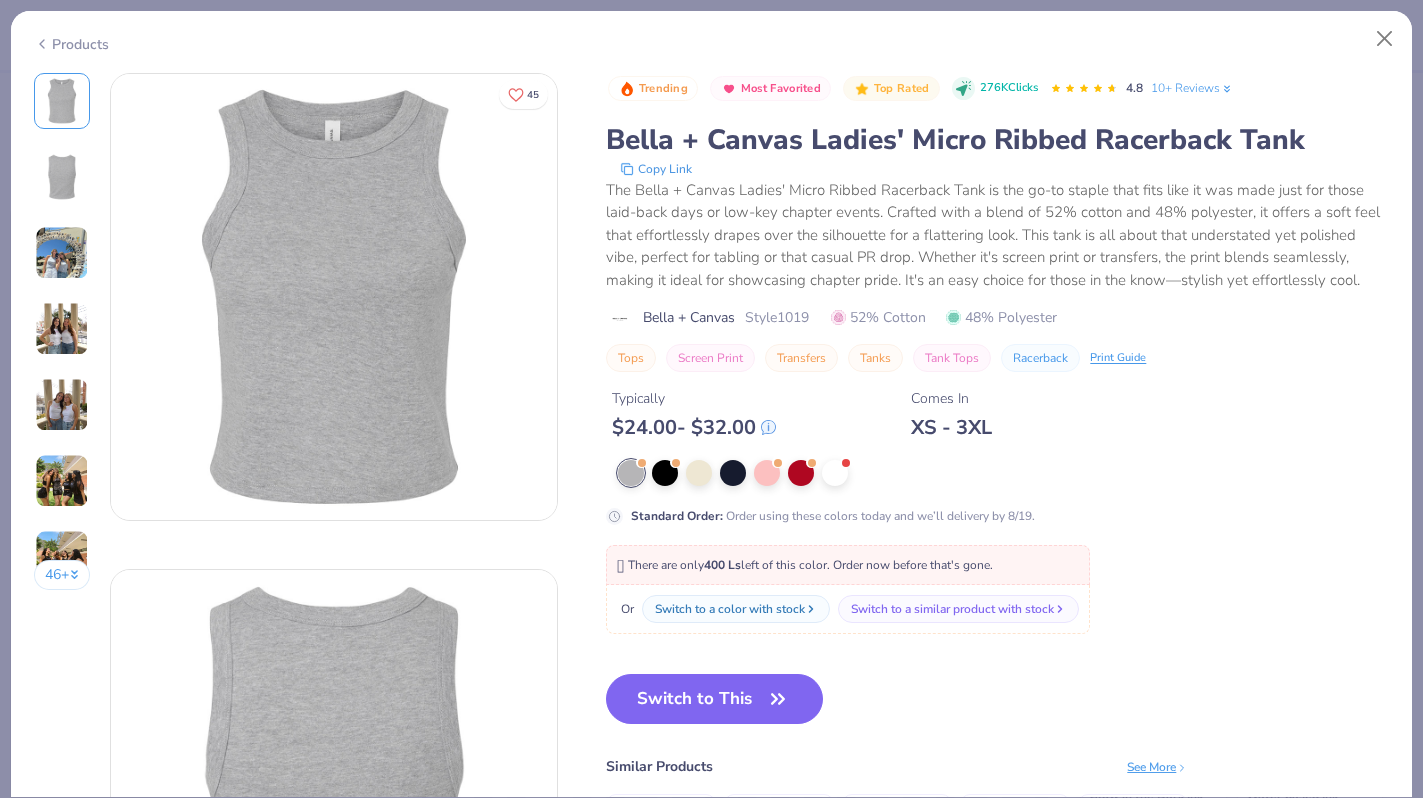 click at bounding box center [62, 405] 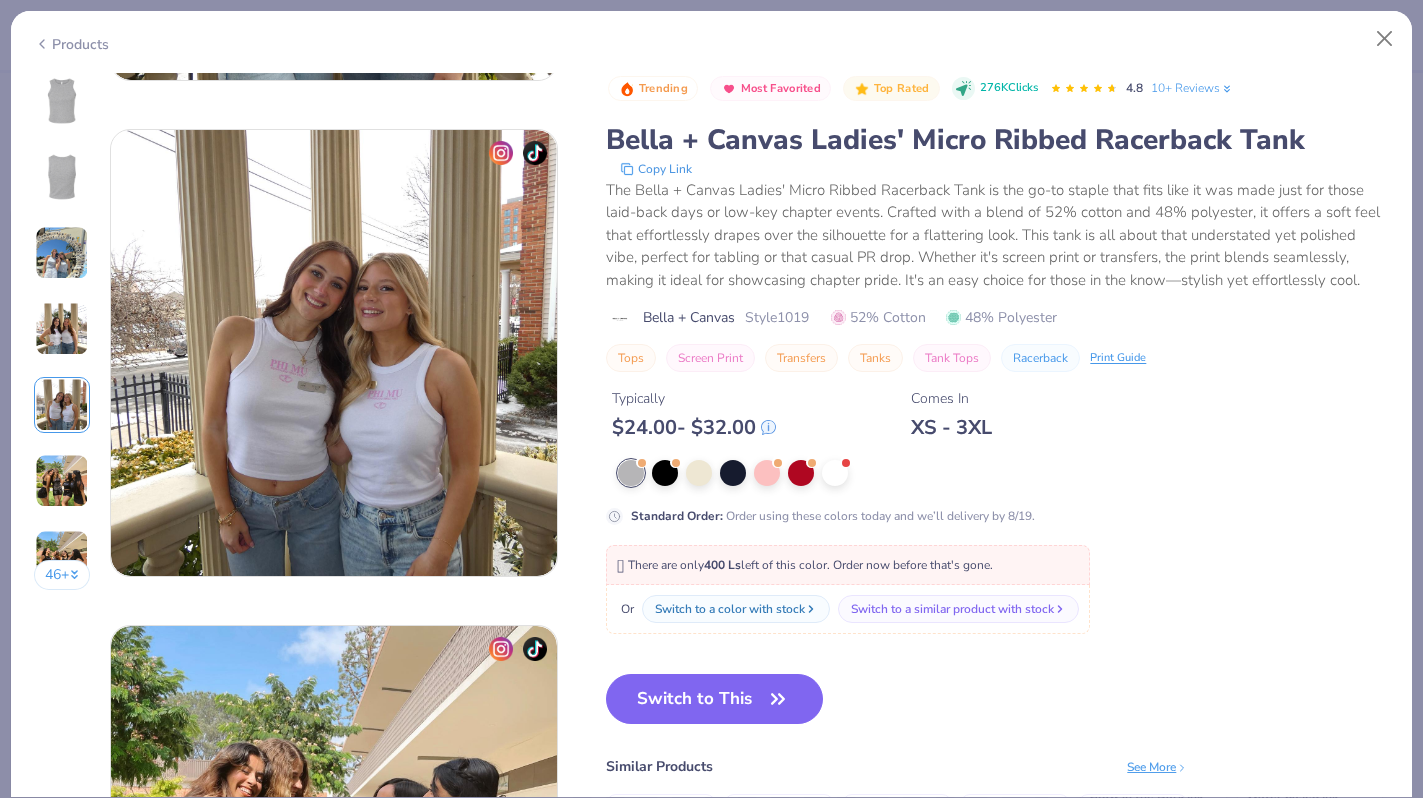 scroll, scrollTop: 1984, scrollLeft: 0, axis: vertical 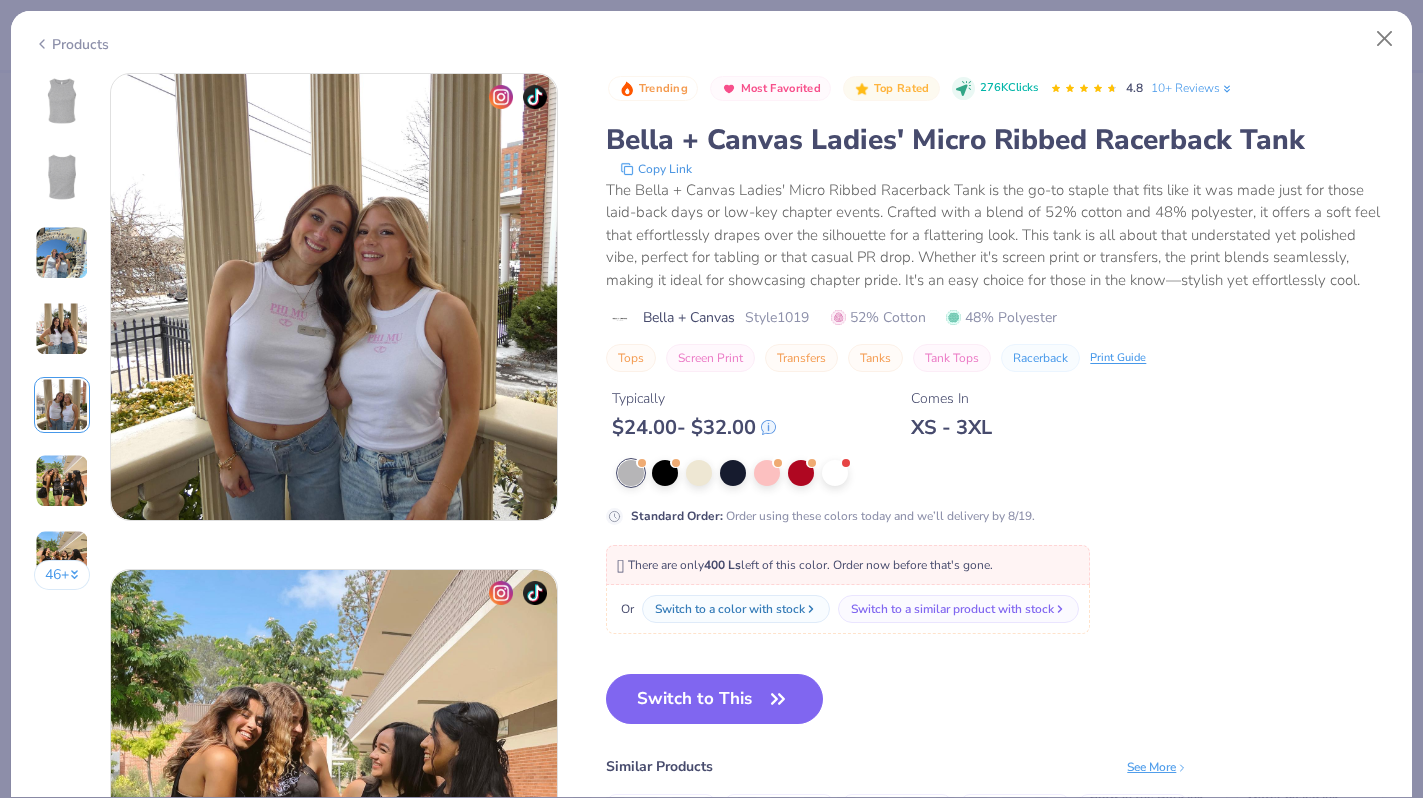 click on "Products" at bounding box center [71, 44] 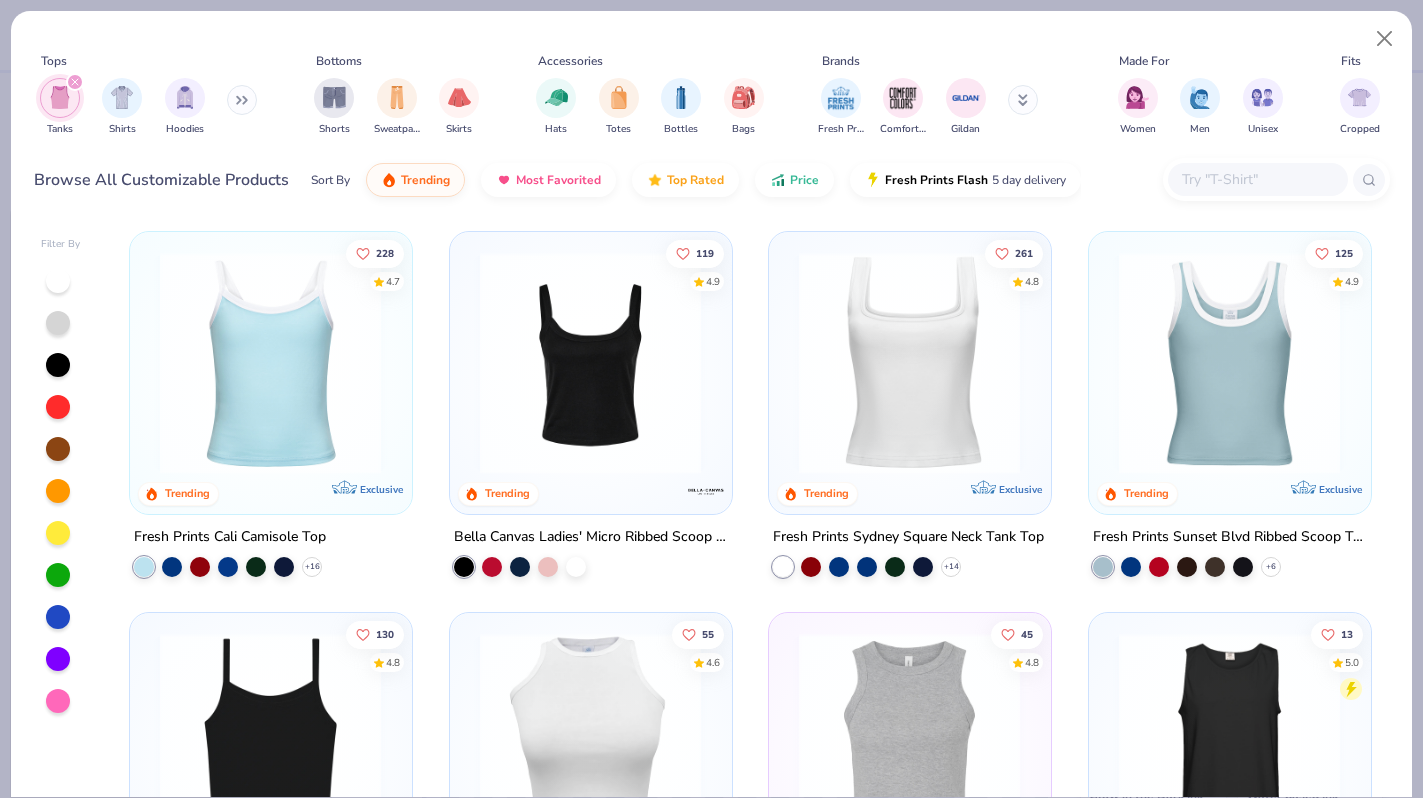 click at bounding box center [590, 363] 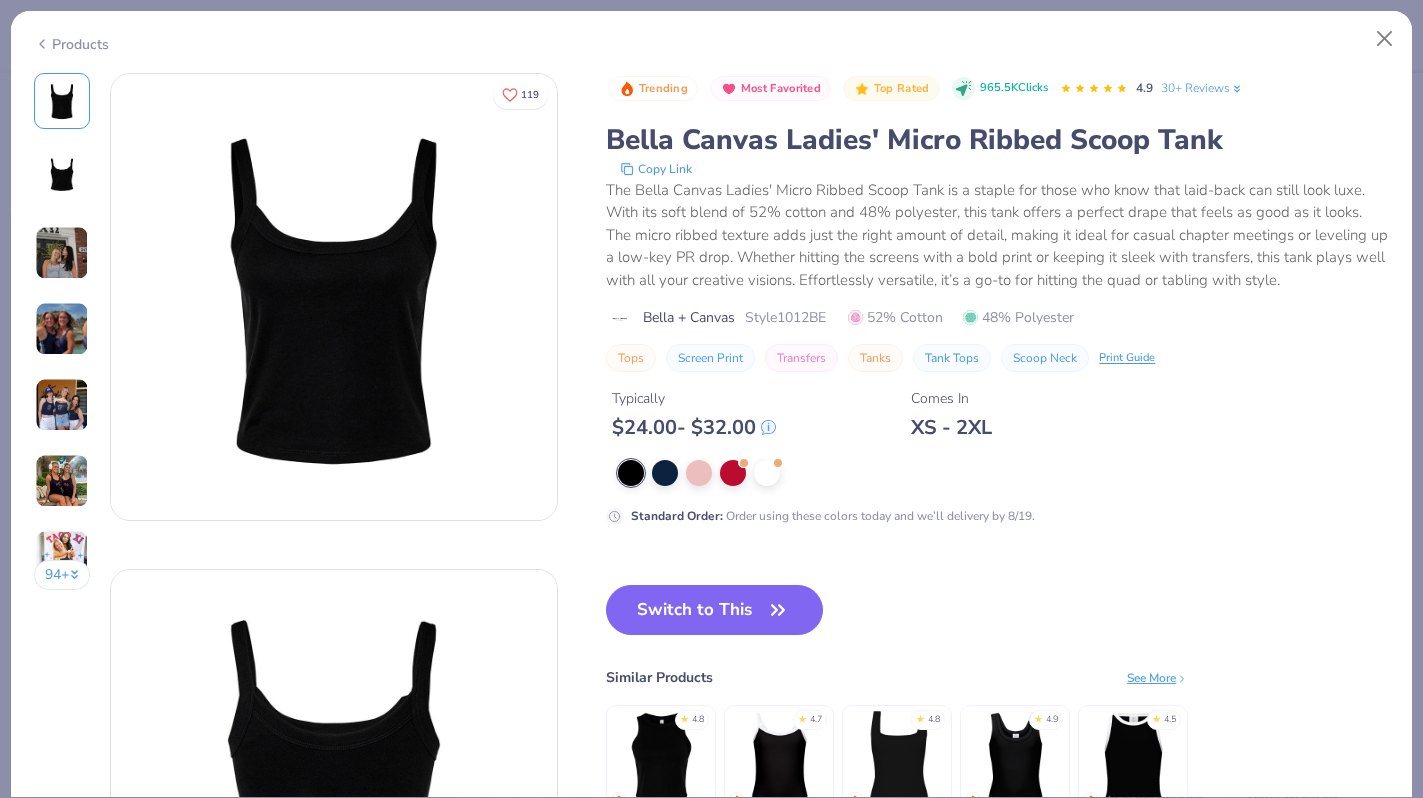 click at bounding box center (62, 253) 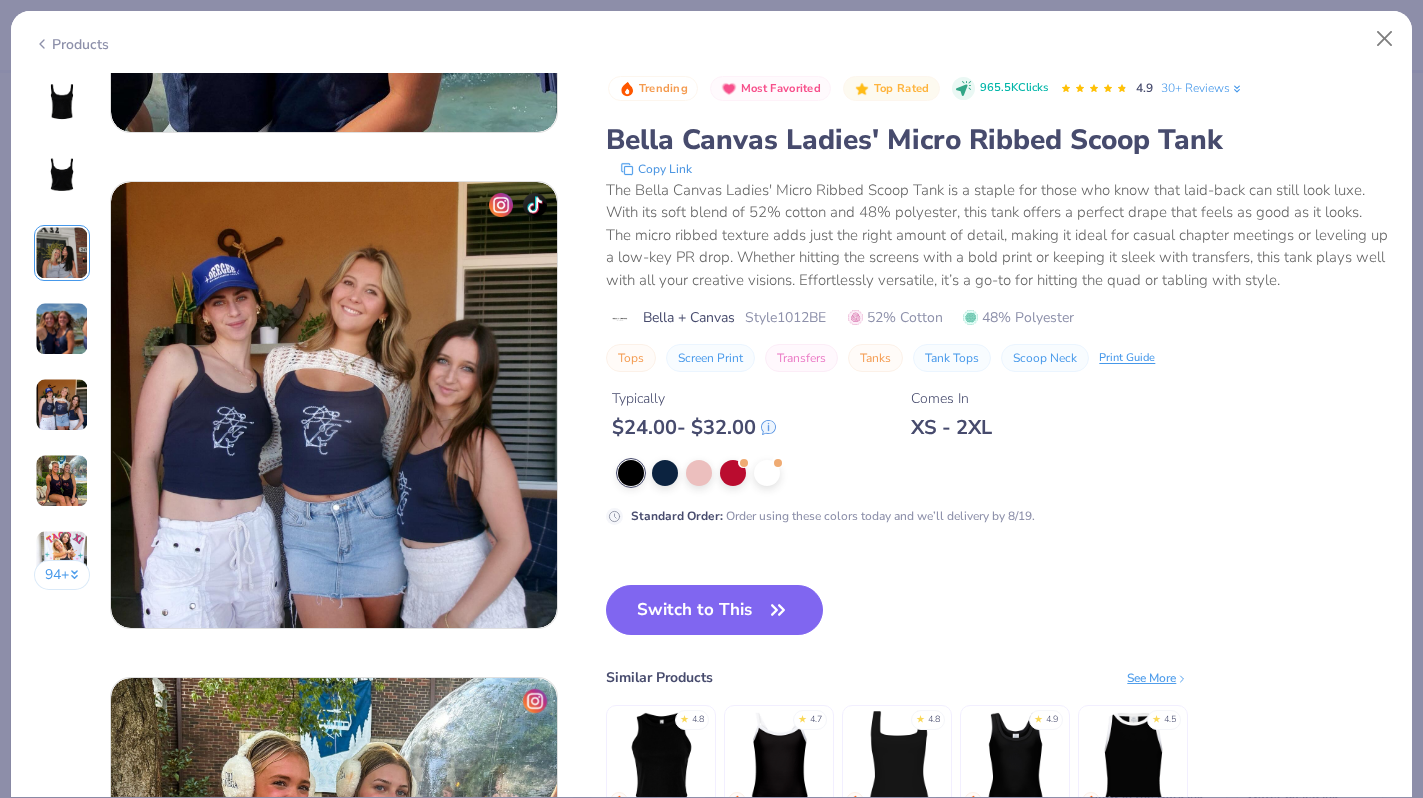 scroll, scrollTop: 1887, scrollLeft: 0, axis: vertical 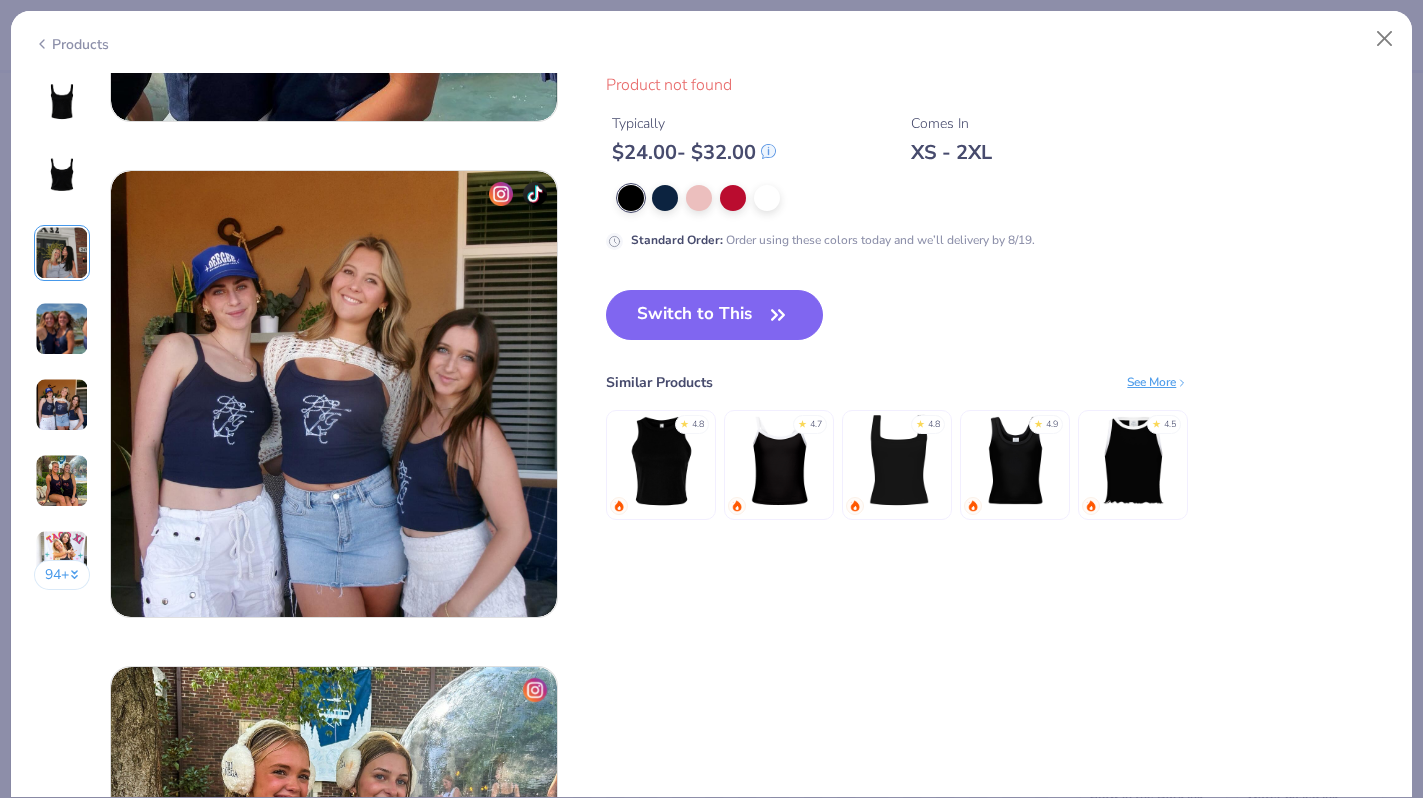 type on "x" 